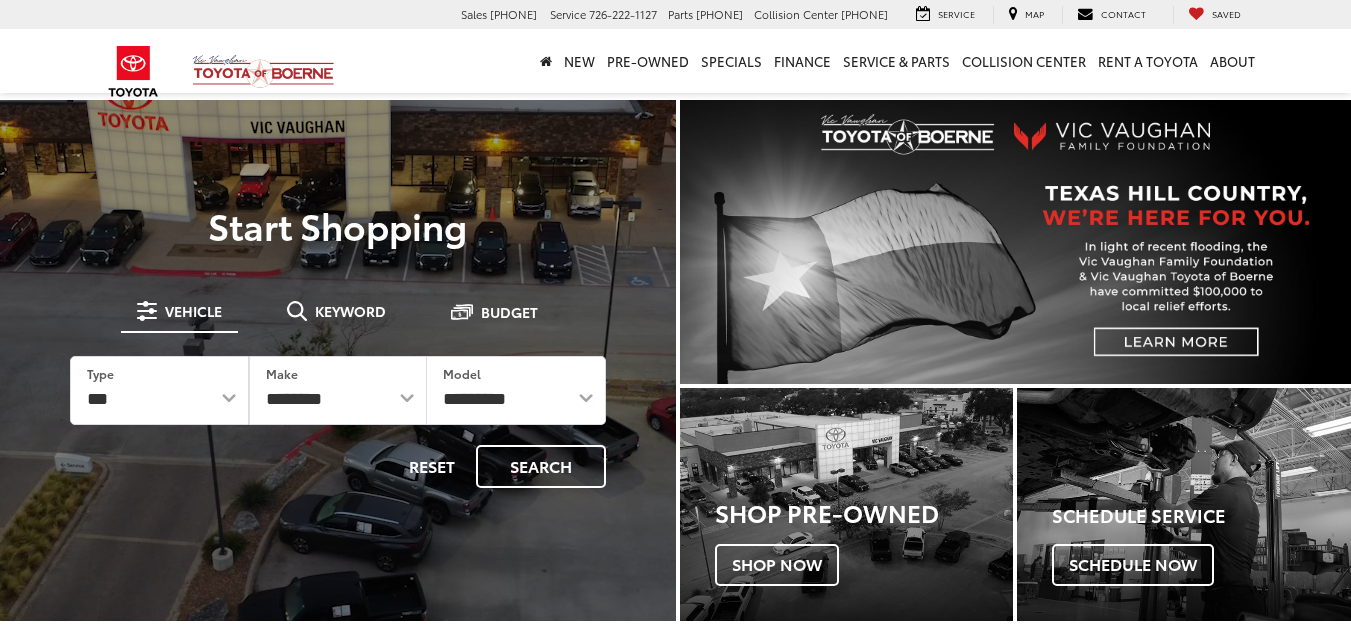 scroll, scrollTop: 0, scrollLeft: 0, axis: both 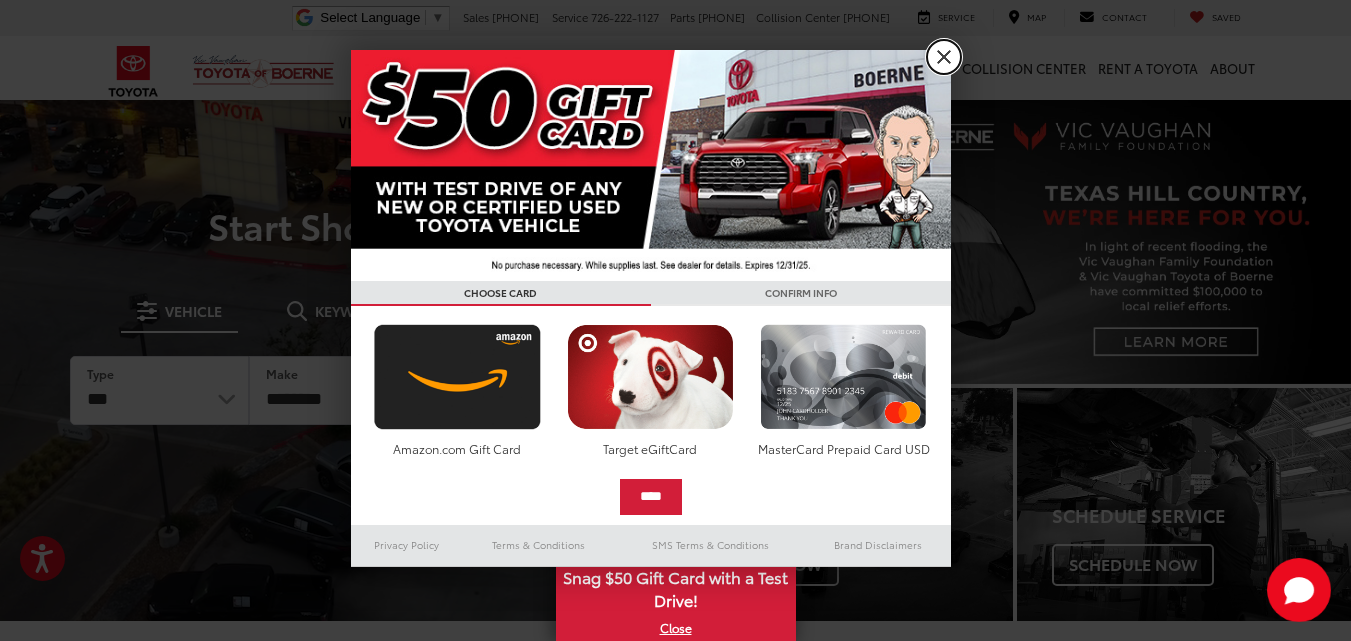 click on "X" at bounding box center (944, 57) 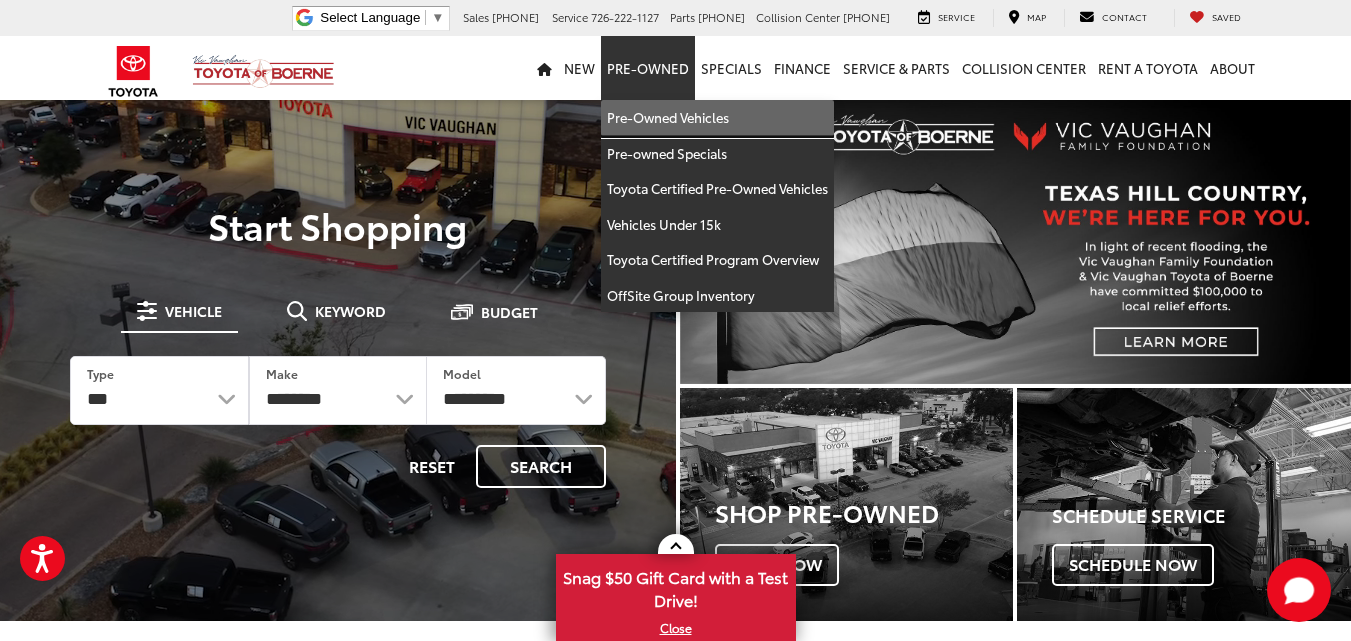 click on "Pre-Owned Vehicles" at bounding box center (717, 118) 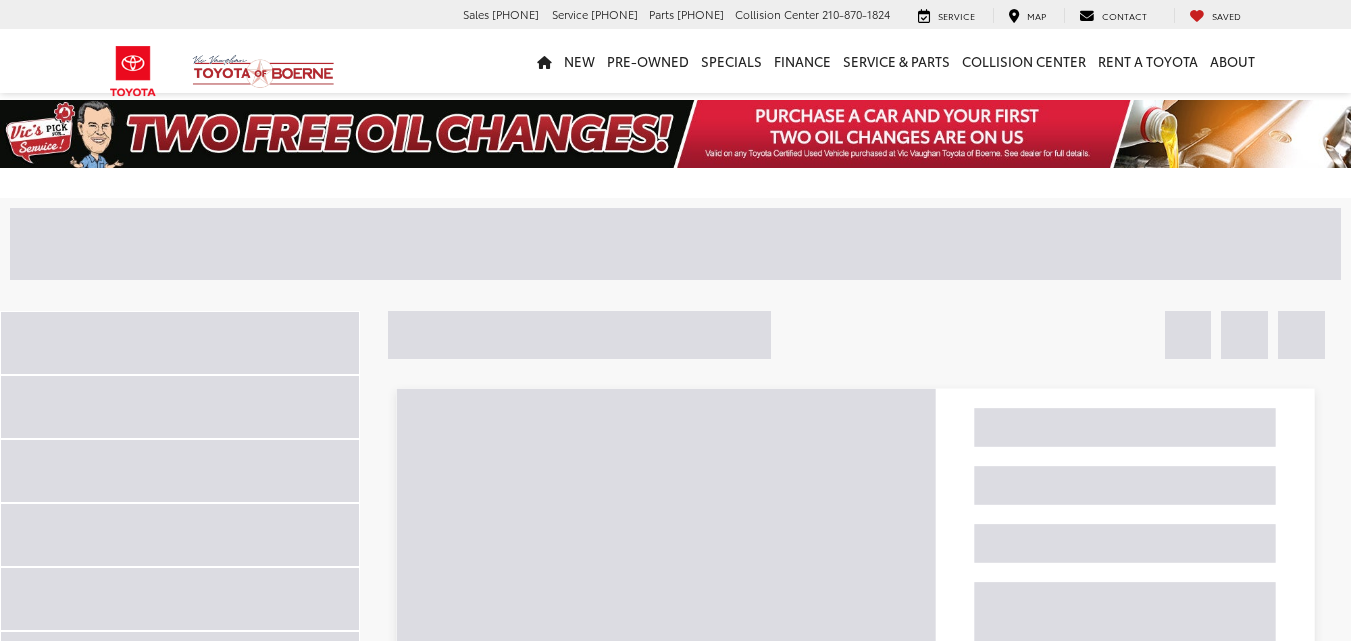 scroll, scrollTop: 0, scrollLeft: 0, axis: both 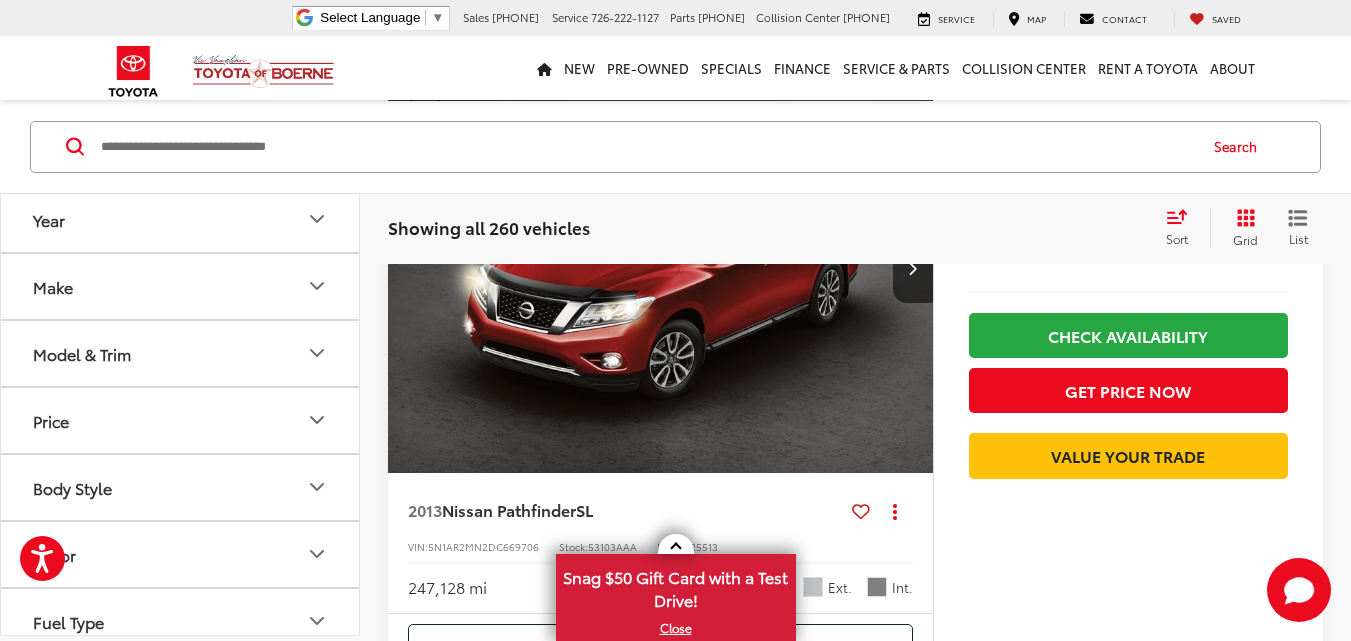 click 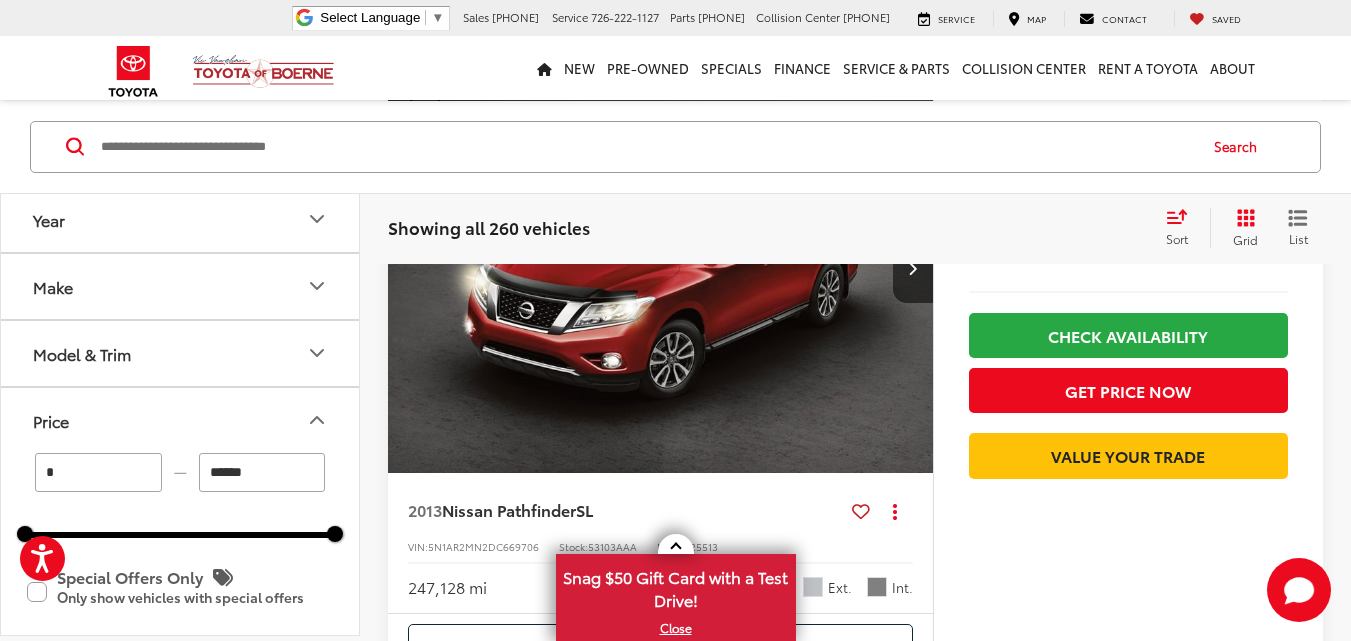 click on "******" at bounding box center [262, 472] 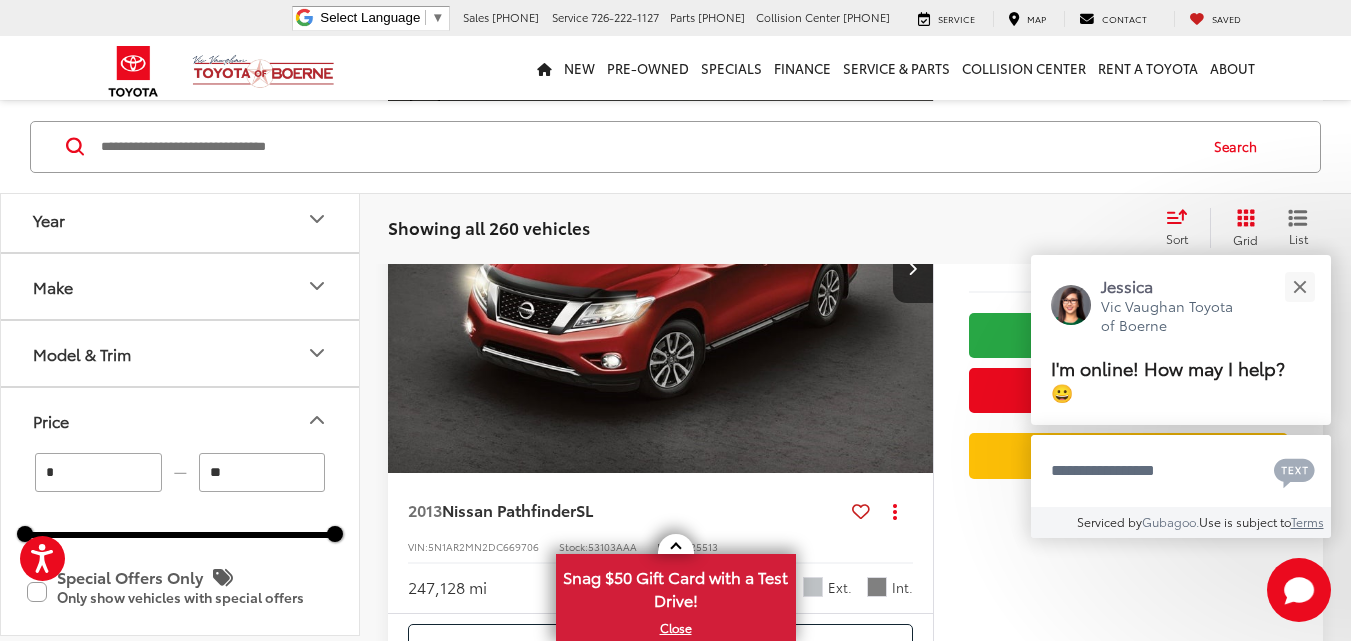 type on "*" 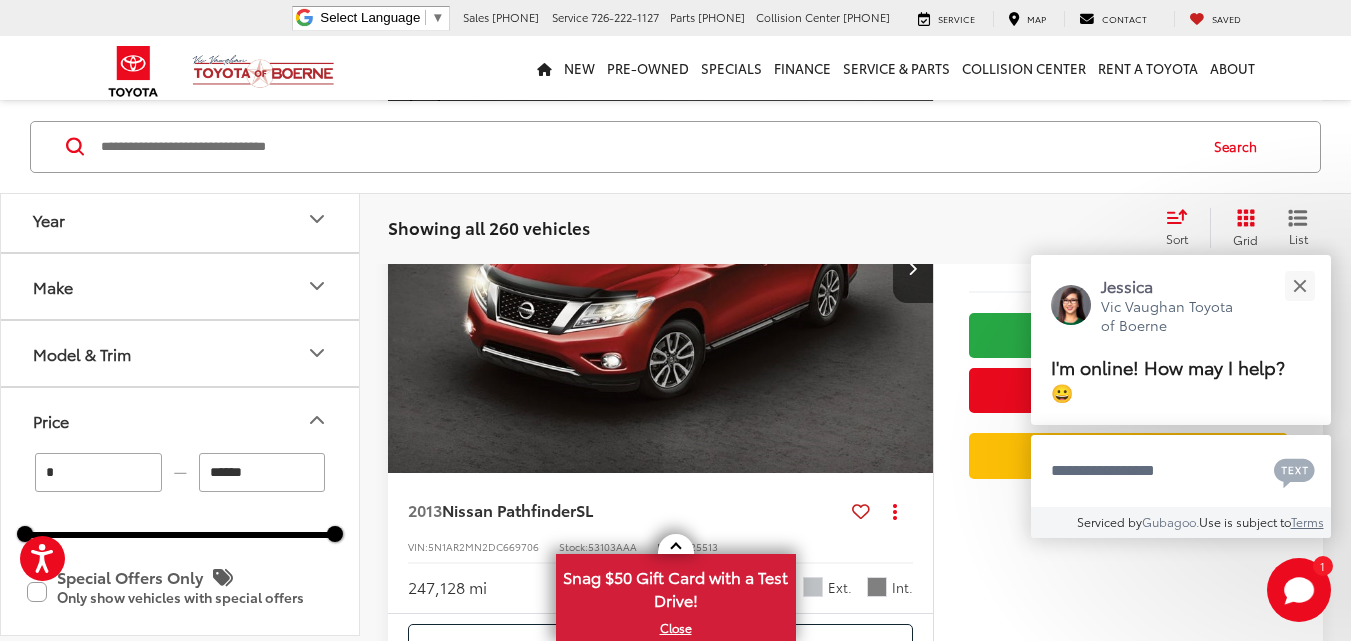 type on "*******" 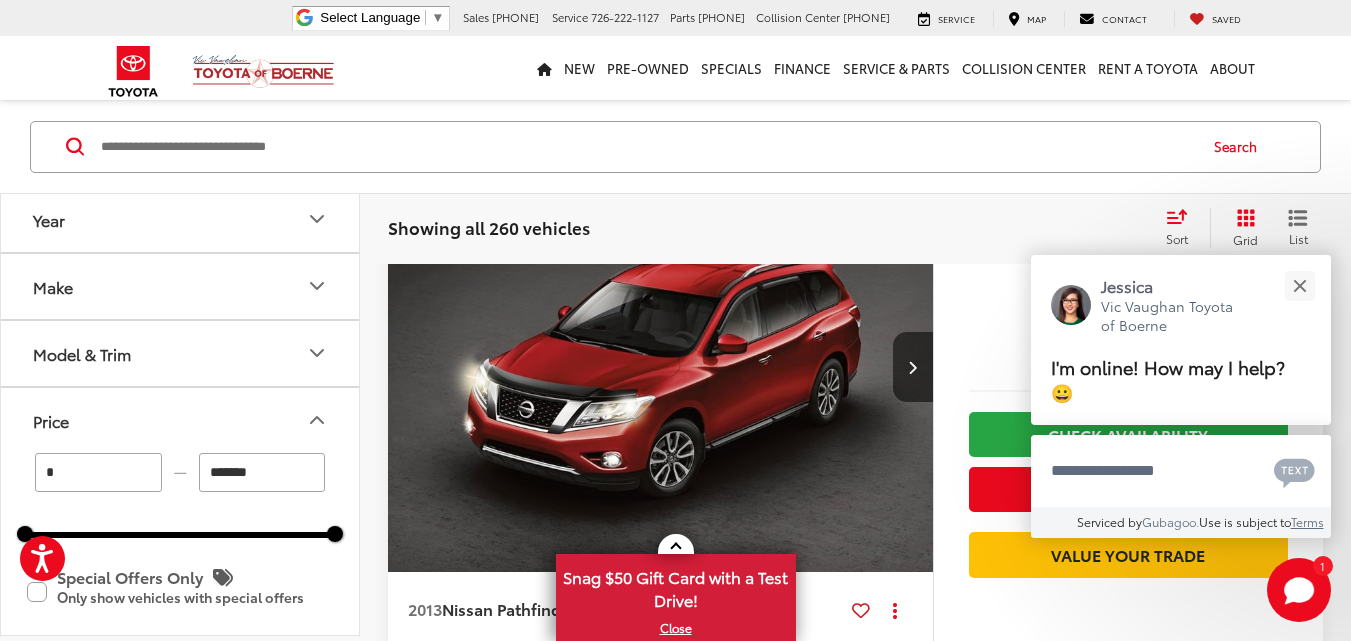 scroll, scrollTop: 98, scrollLeft: 0, axis: vertical 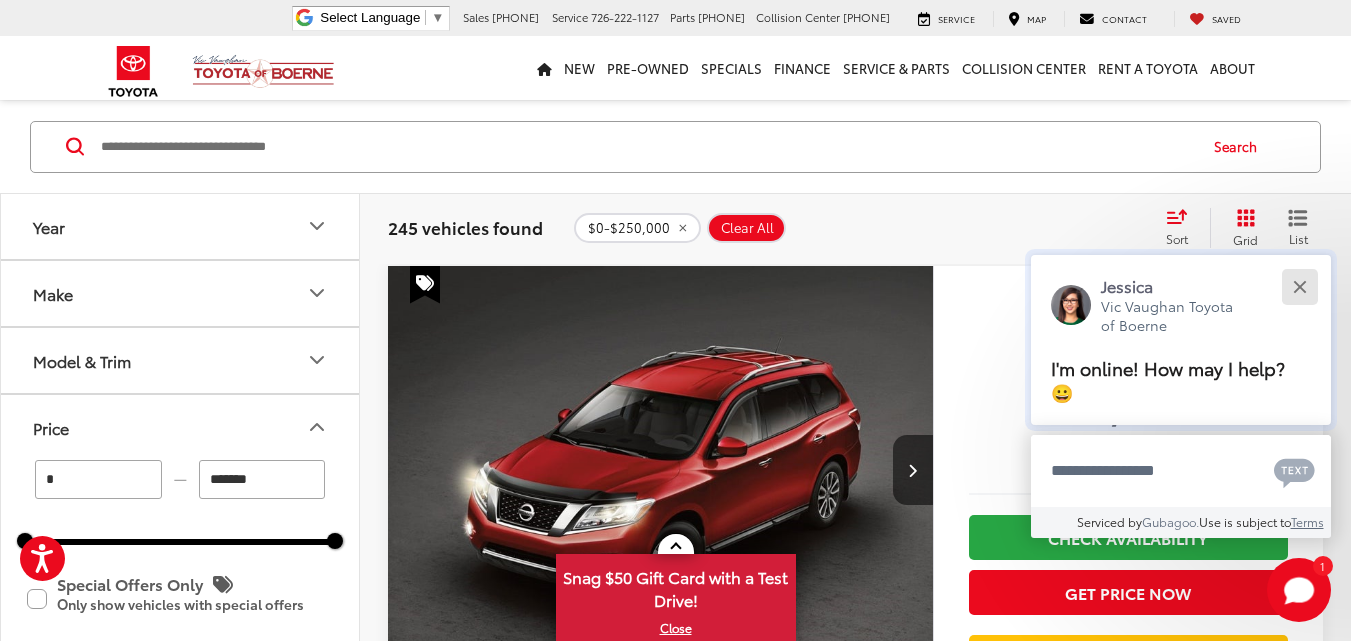 click at bounding box center [1299, 286] 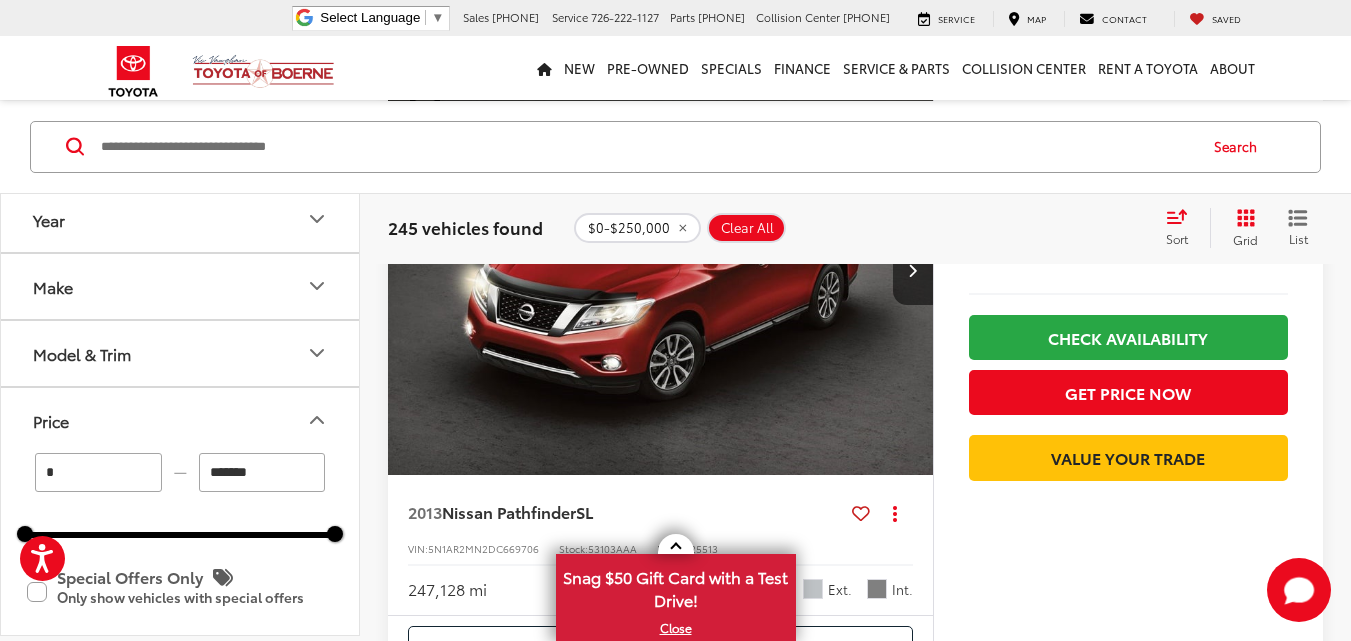 scroll, scrollTop: 398, scrollLeft: 0, axis: vertical 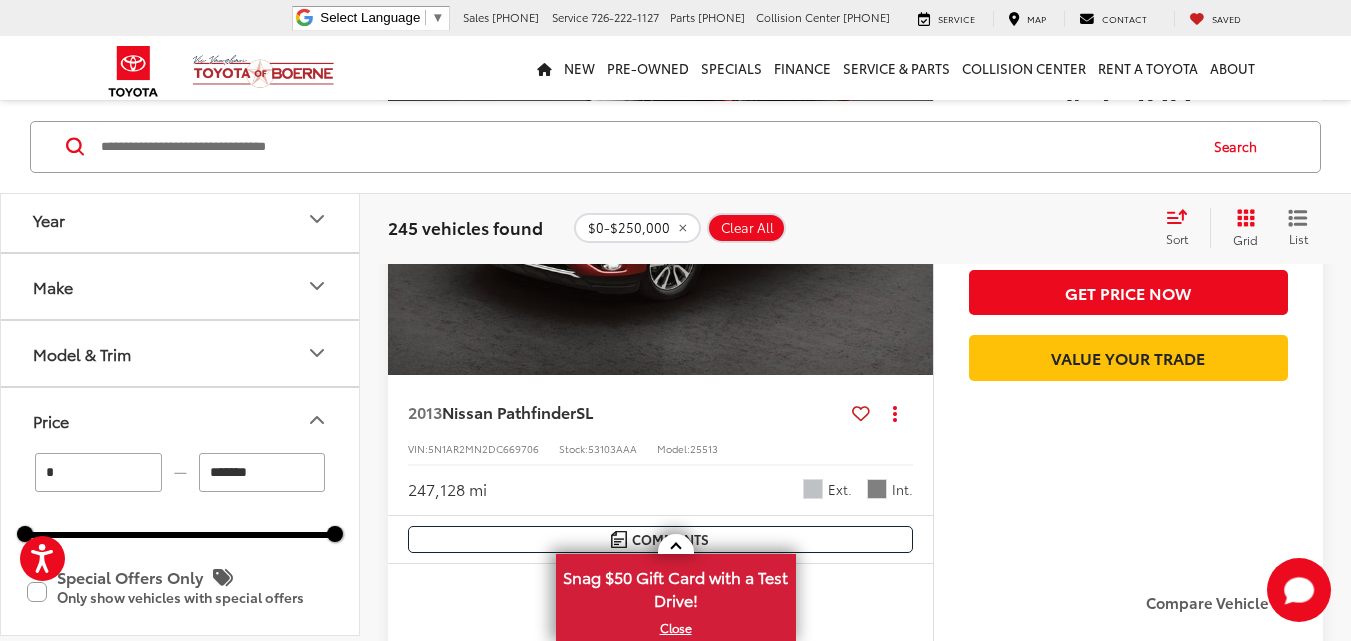 click on "*" at bounding box center (98, 472) 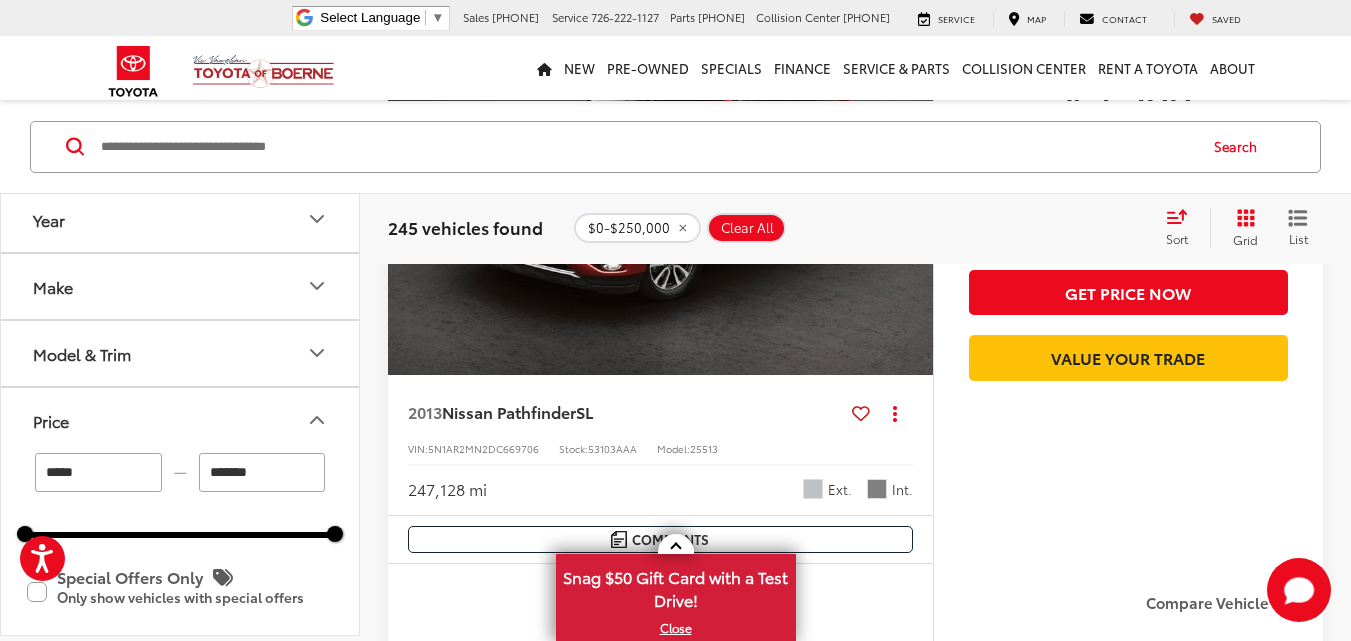 click on "*******" at bounding box center [262, 472] 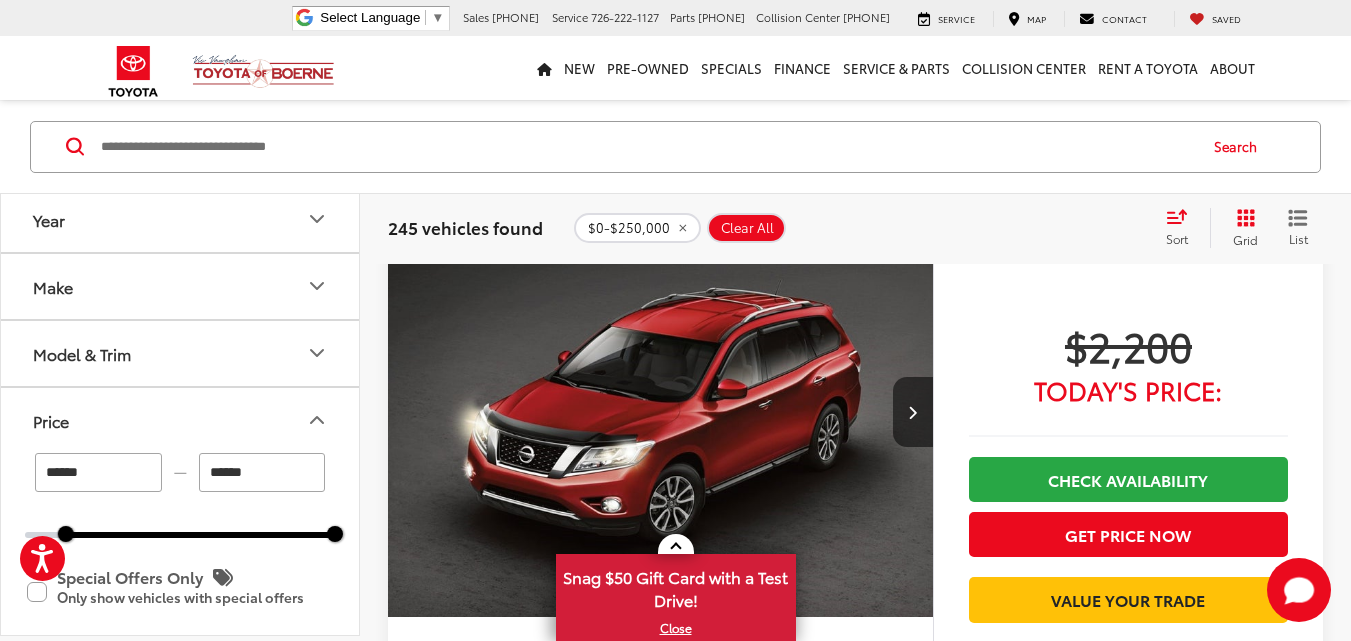 scroll, scrollTop: 98, scrollLeft: 0, axis: vertical 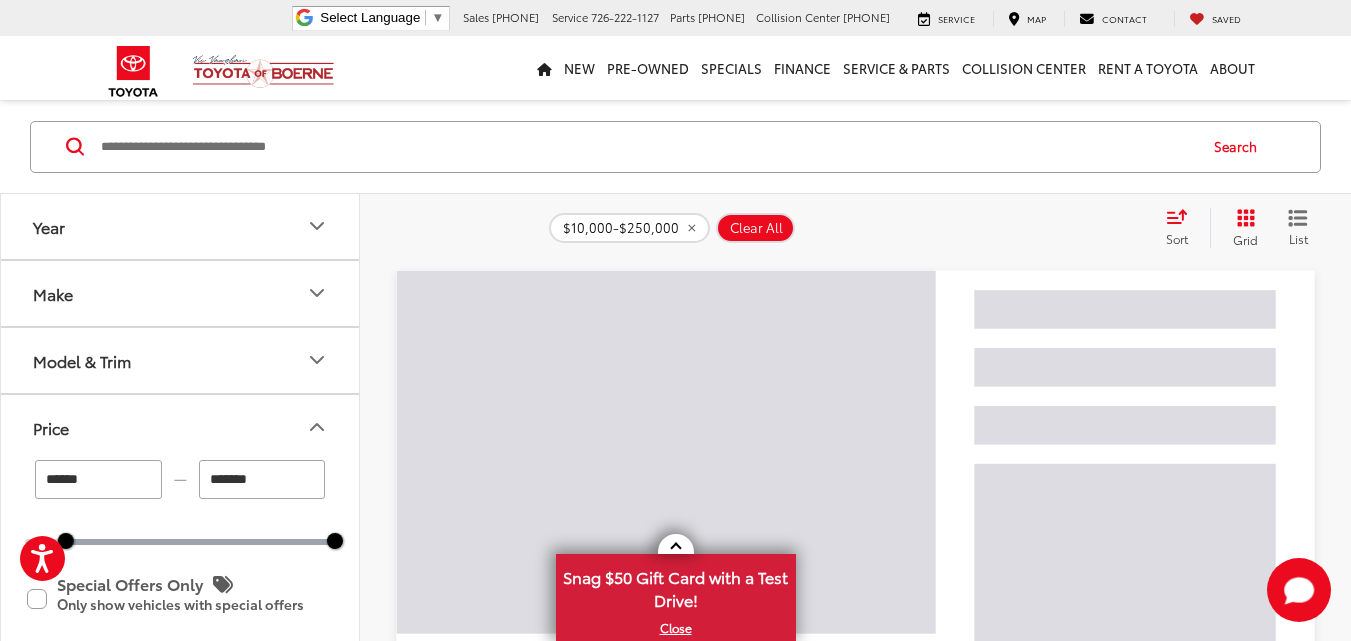 type on "******" 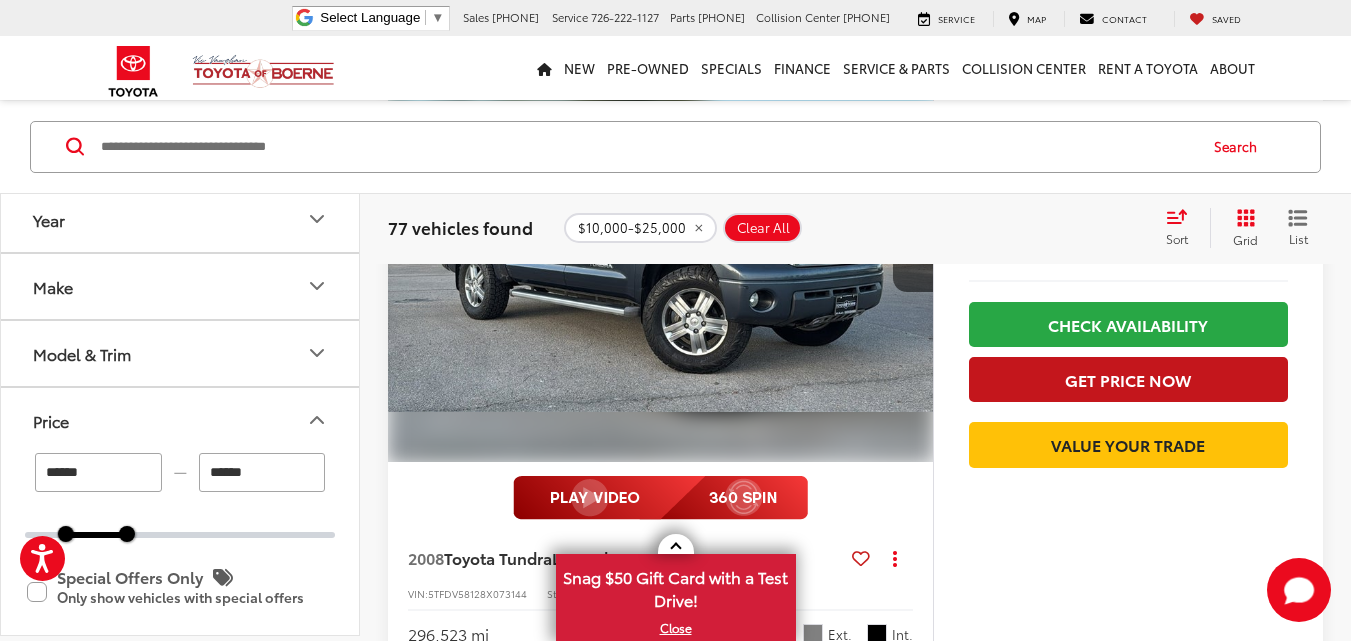 scroll, scrollTop: 1198, scrollLeft: 0, axis: vertical 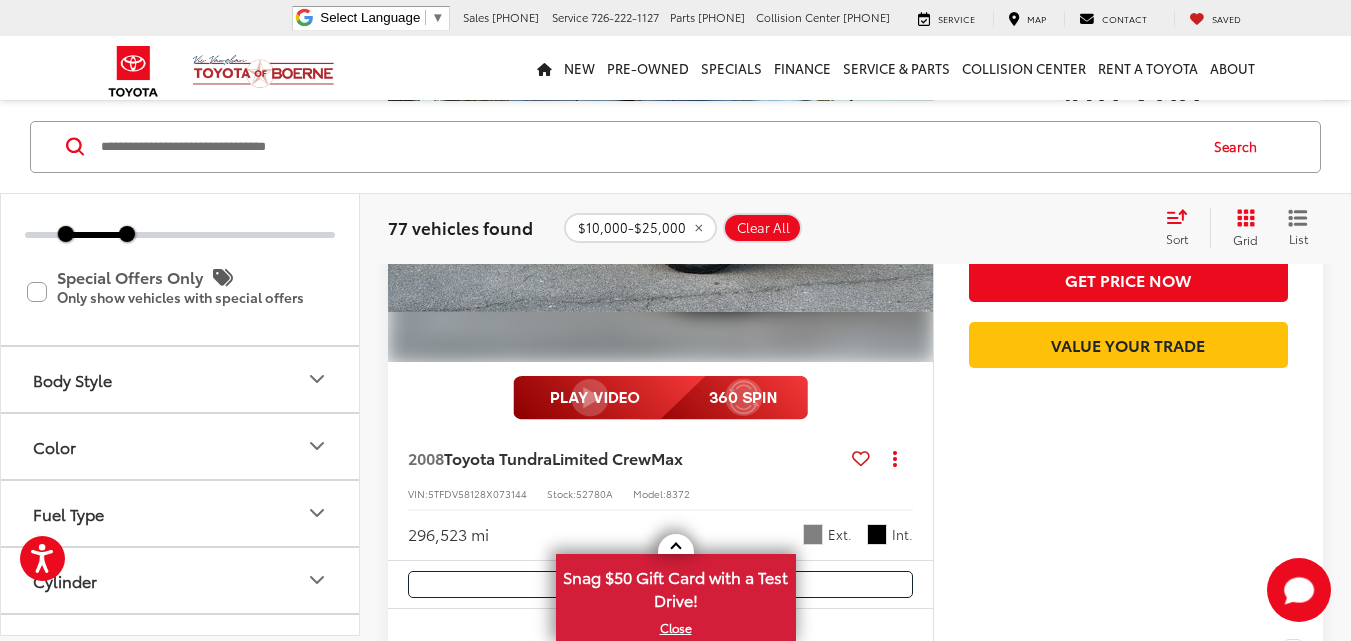 click on "Body Style" at bounding box center [181, 379] 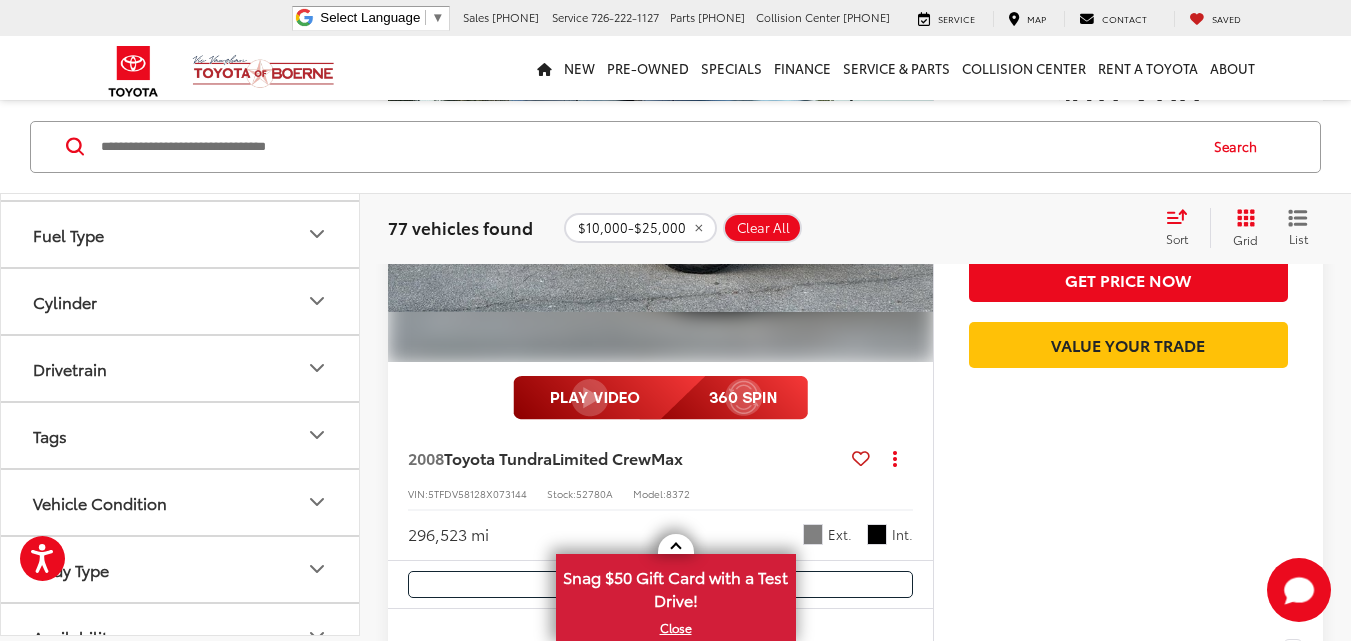 scroll, scrollTop: 1193, scrollLeft: 0, axis: vertical 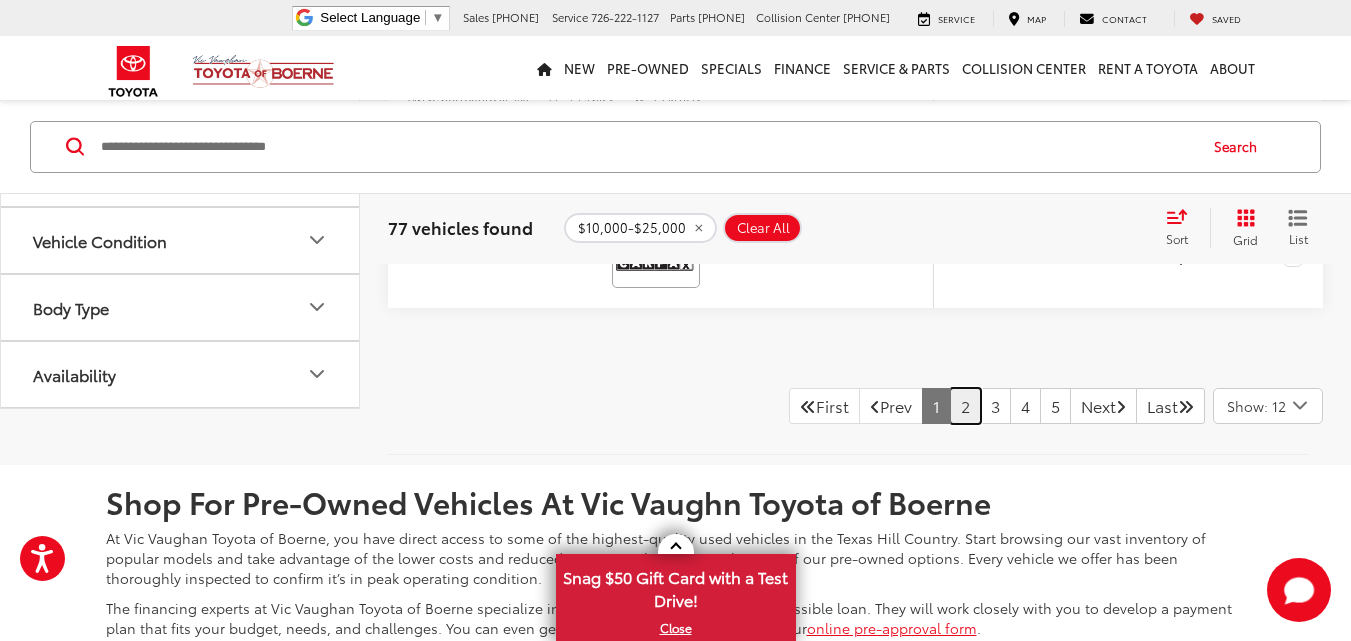 click on "2" at bounding box center [965, 406] 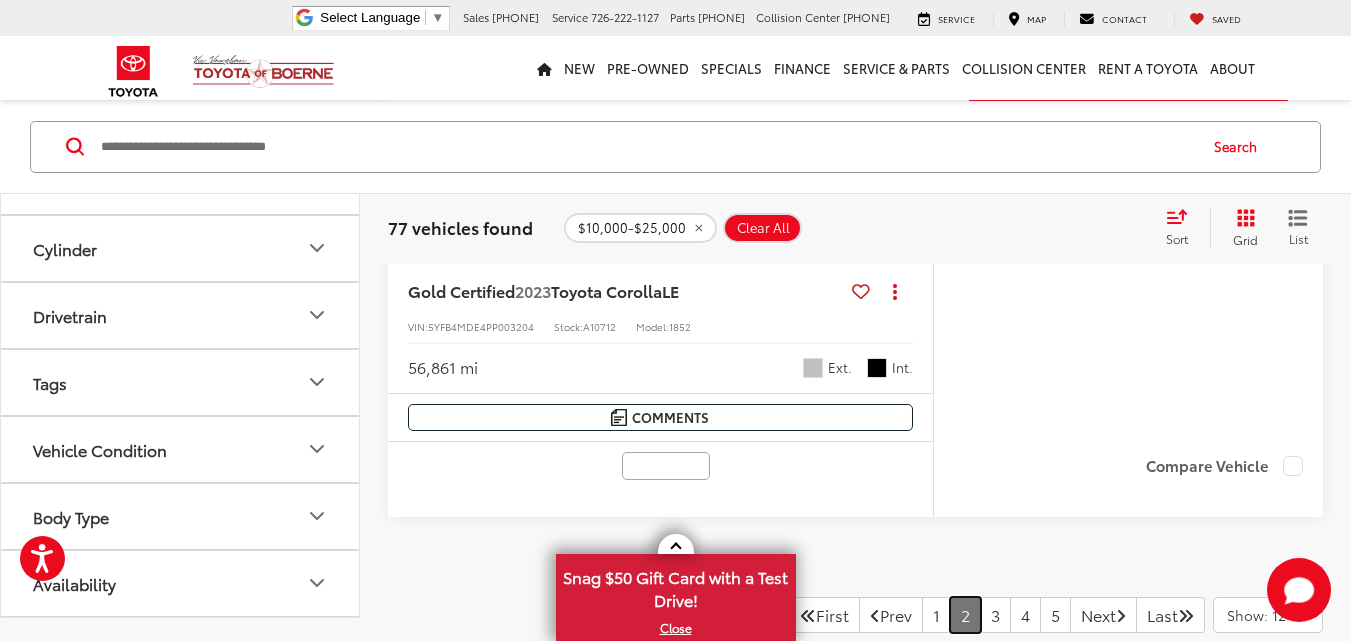 scroll, scrollTop: 9256, scrollLeft: 0, axis: vertical 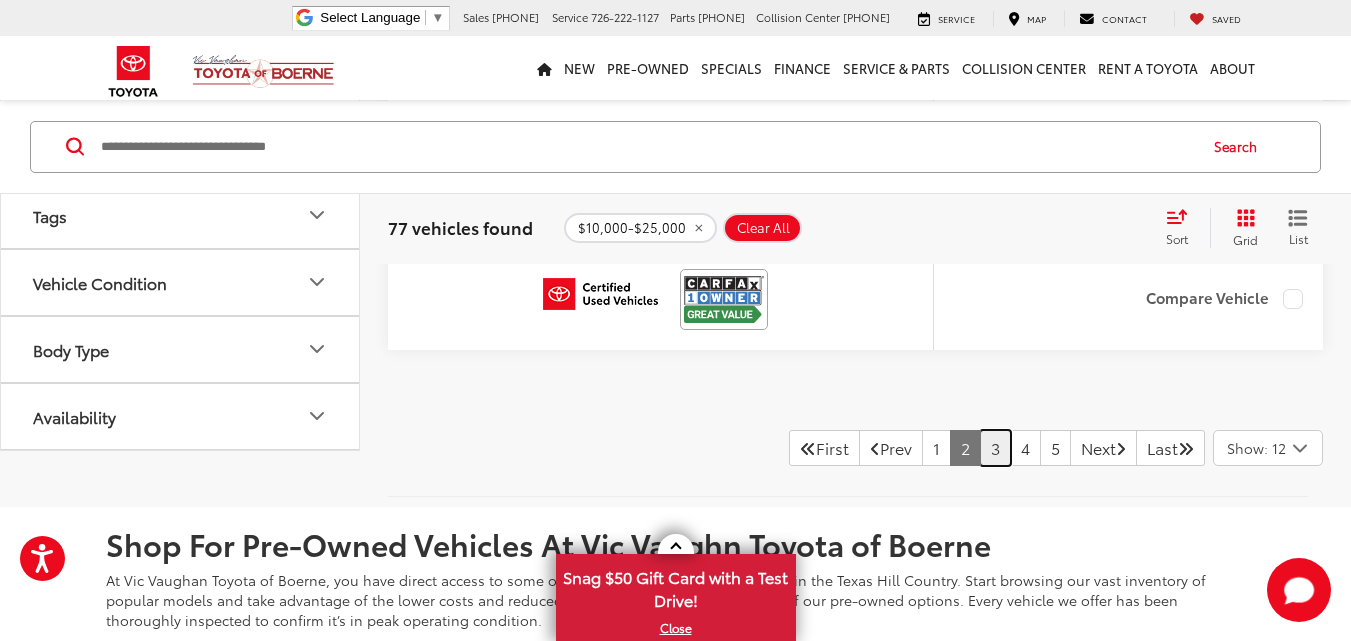 click on "3" at bounding box center (995, 448) 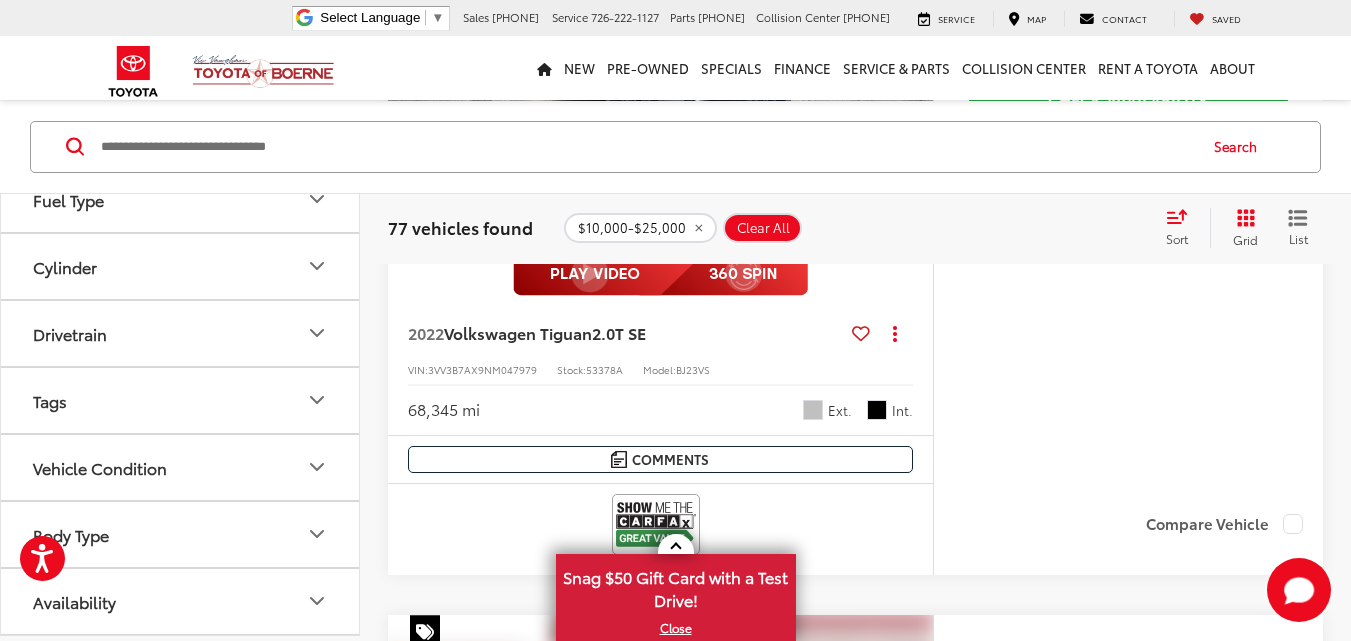scroll, scrollTop: 2898, scrollLeft: 0, axis: vertical 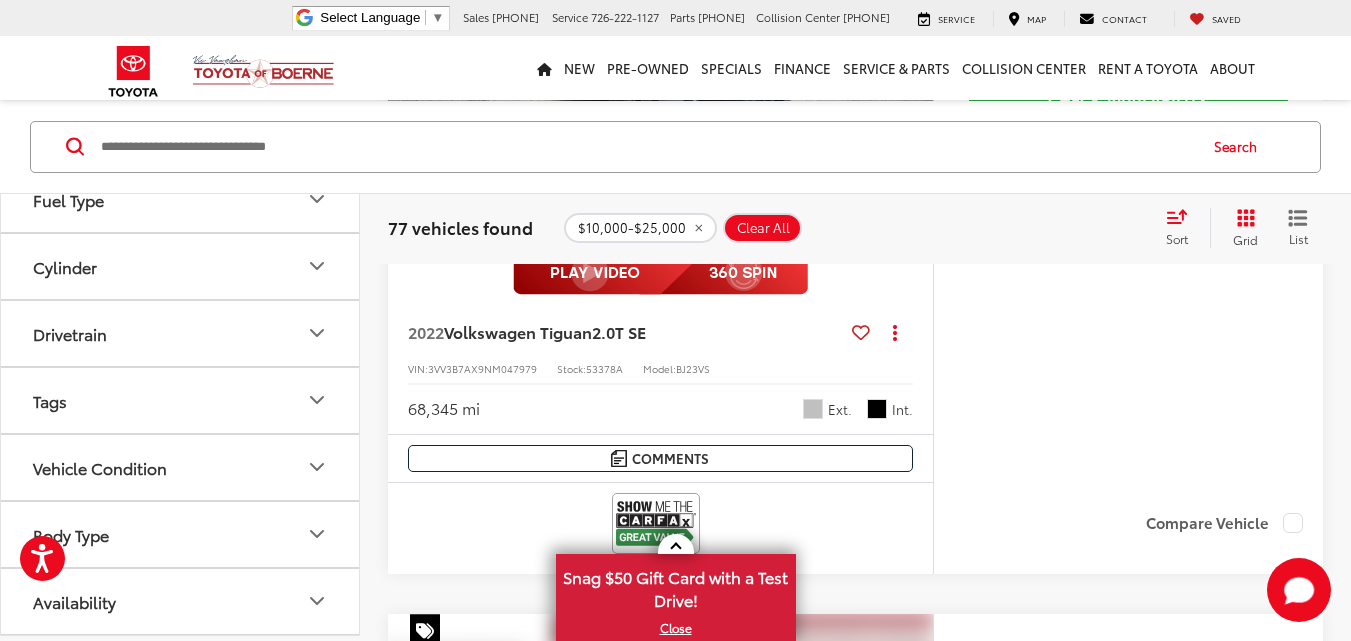 drag, startPoint x: 891, startPoint y: 336, endPoint x: 1268, endPoint y: 422, distance: 386.68463 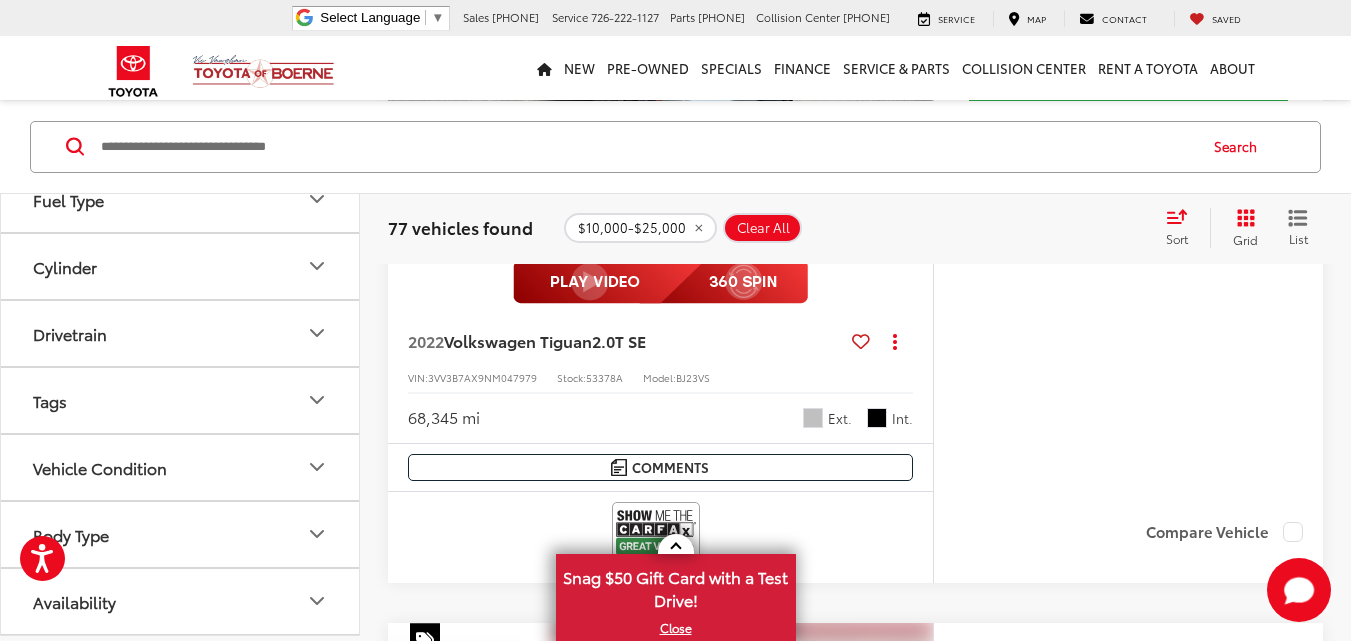 scroll, scrollTop: 2898, scrollLeft: 0, axis: vertical 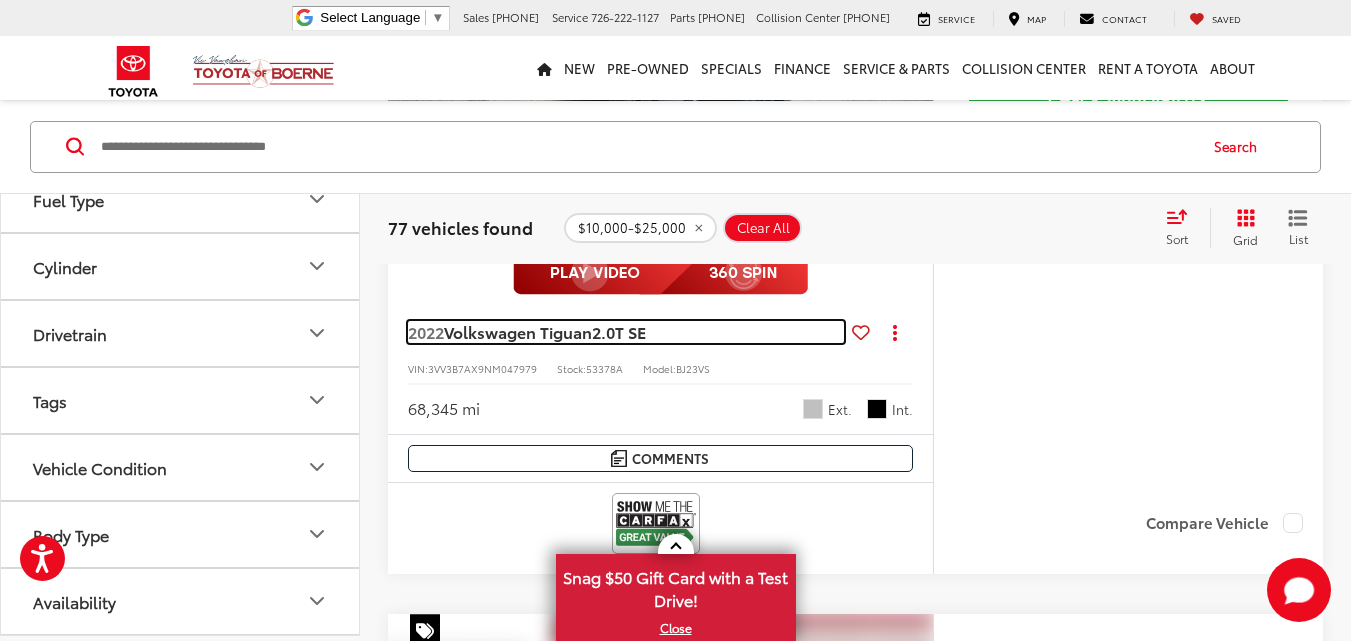 click on "Volkswagen Tiguan" at bounding box center [518, 331] 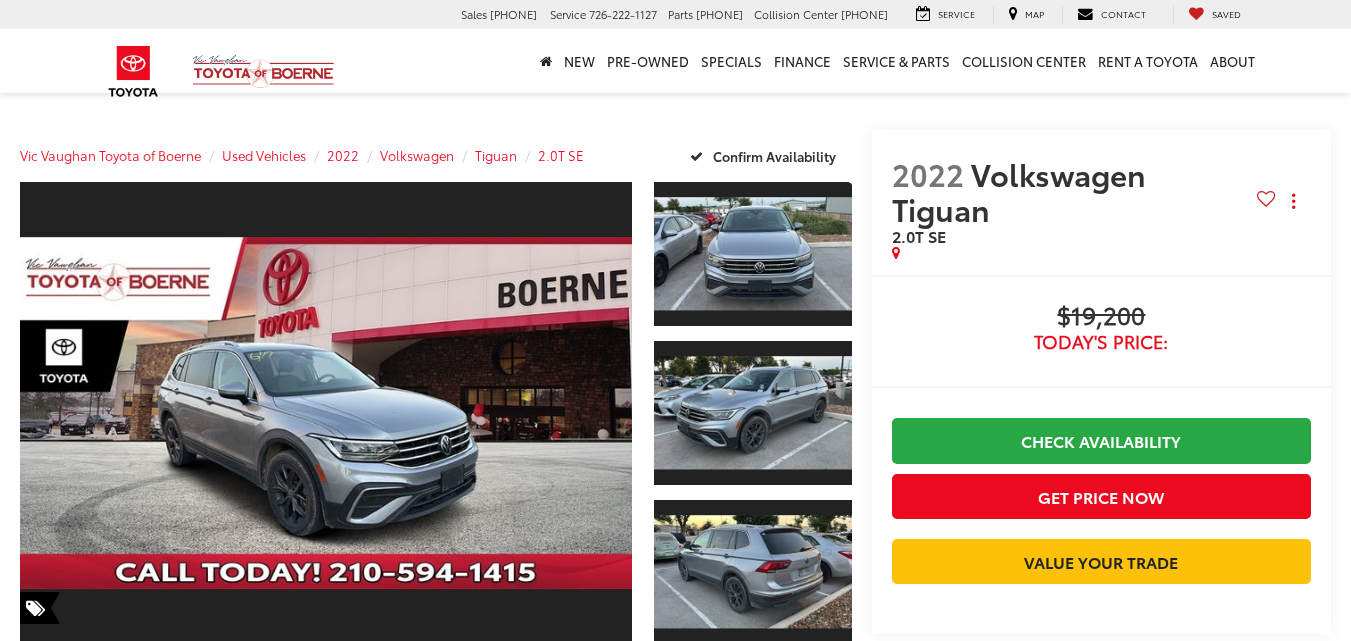 scroll, scrollTop: 0, scrollLeft: 0, axis: both 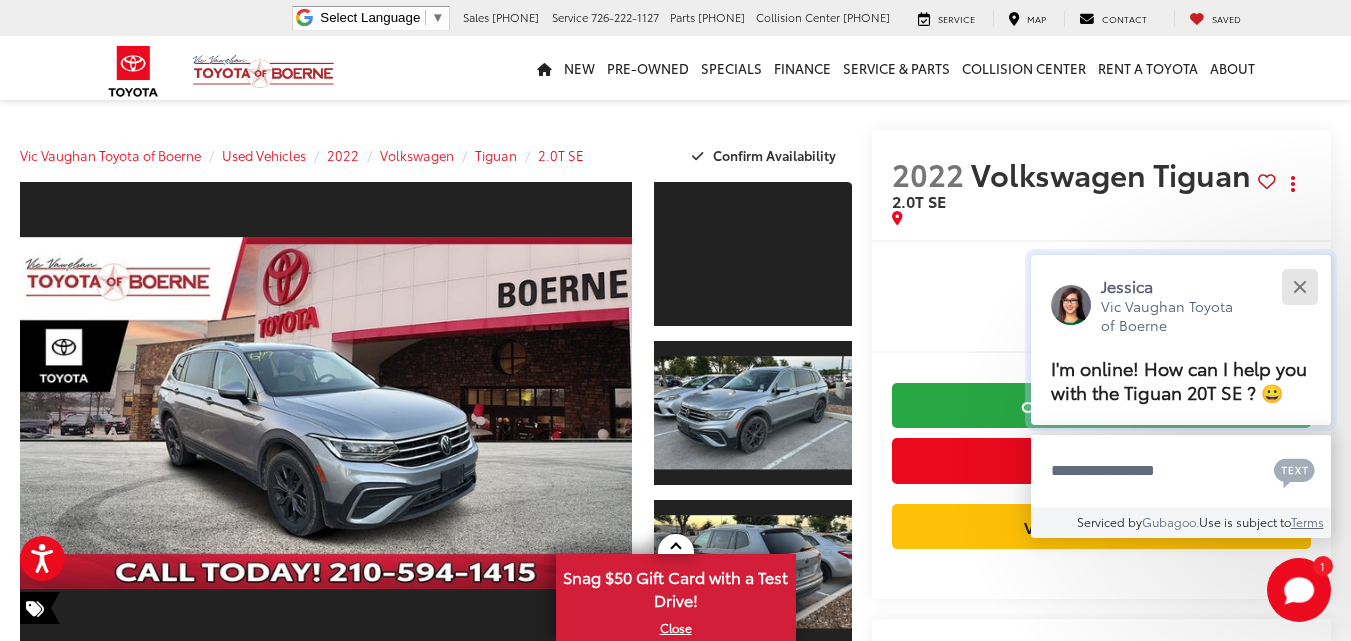 click at bounding box center [1299, 286] 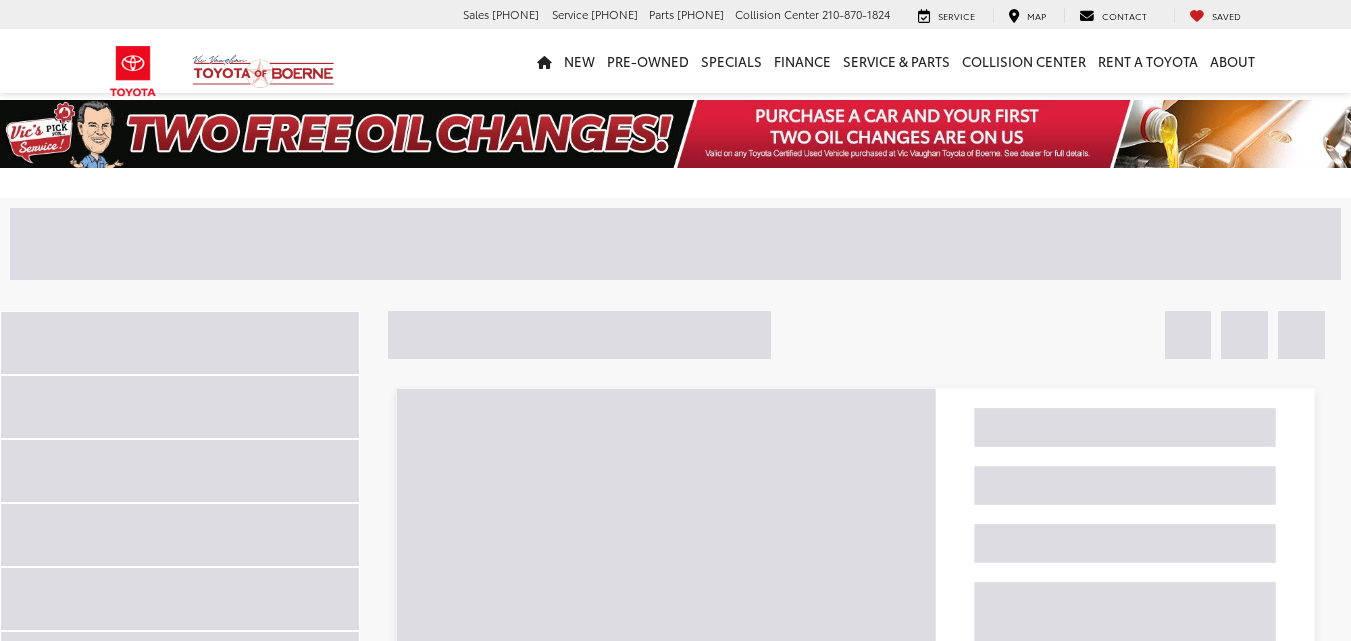 scroll, scrollTop: 2898, scrollLeft: 0, axis: vertical 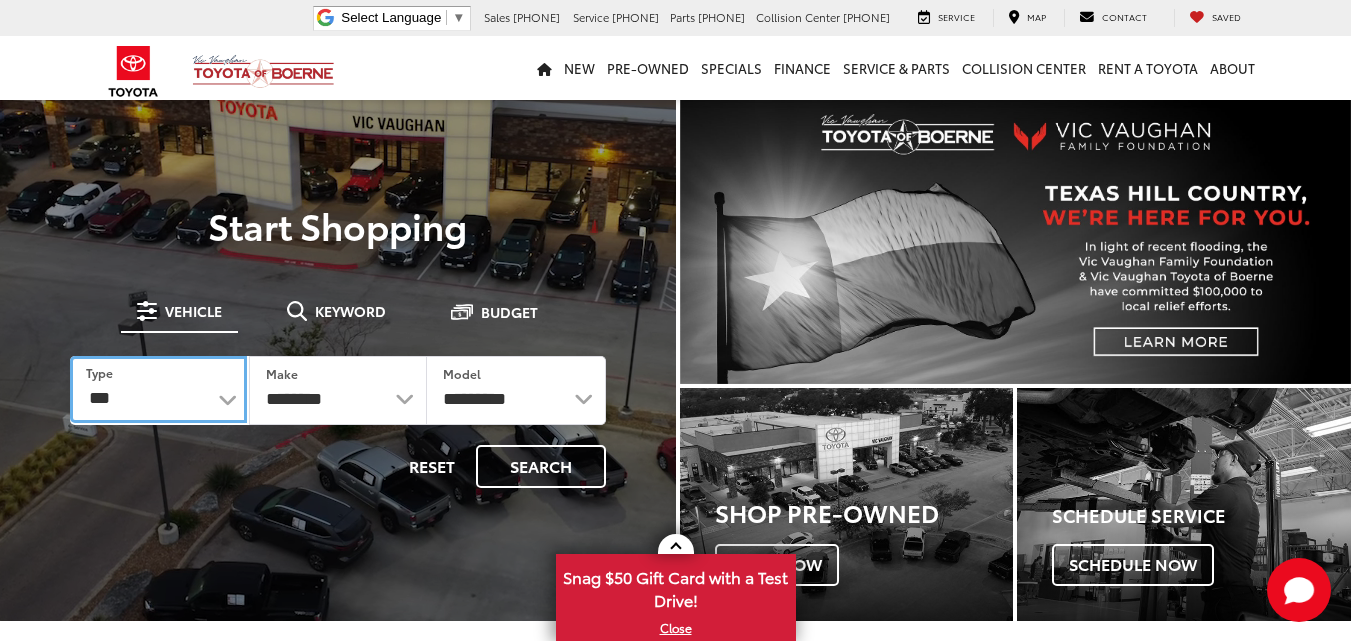 click on "***
***
****
*********" at bounding box center (158, 389) 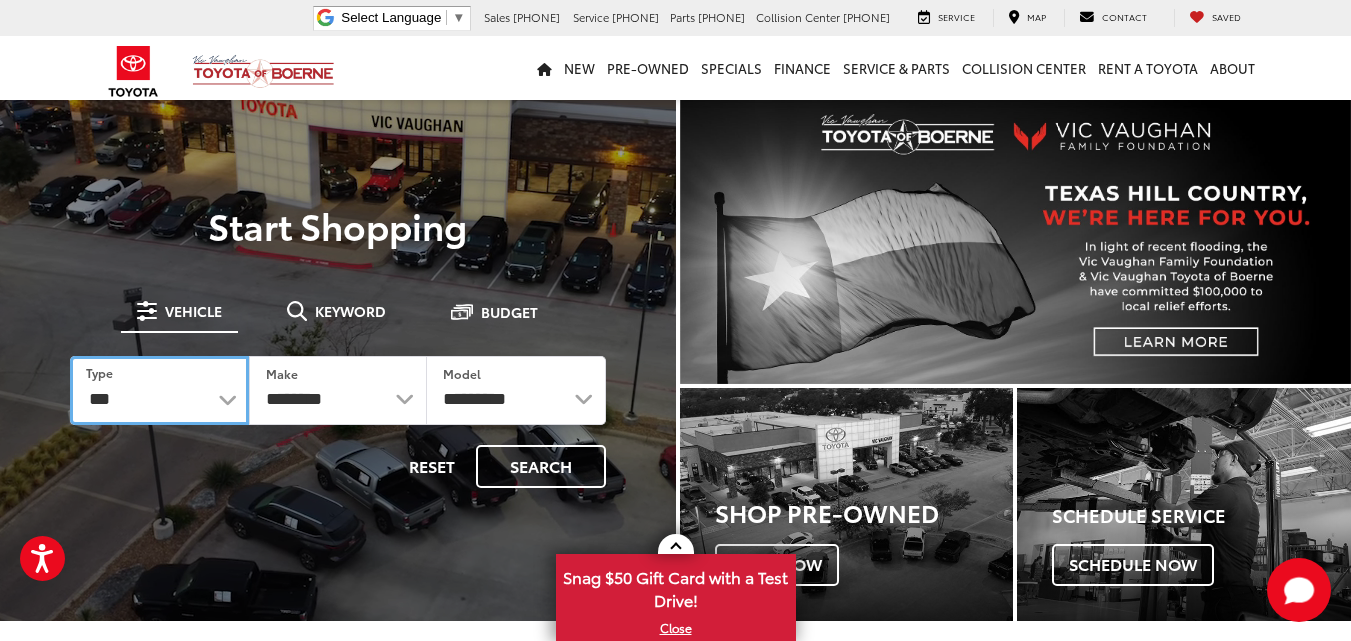select on "******" 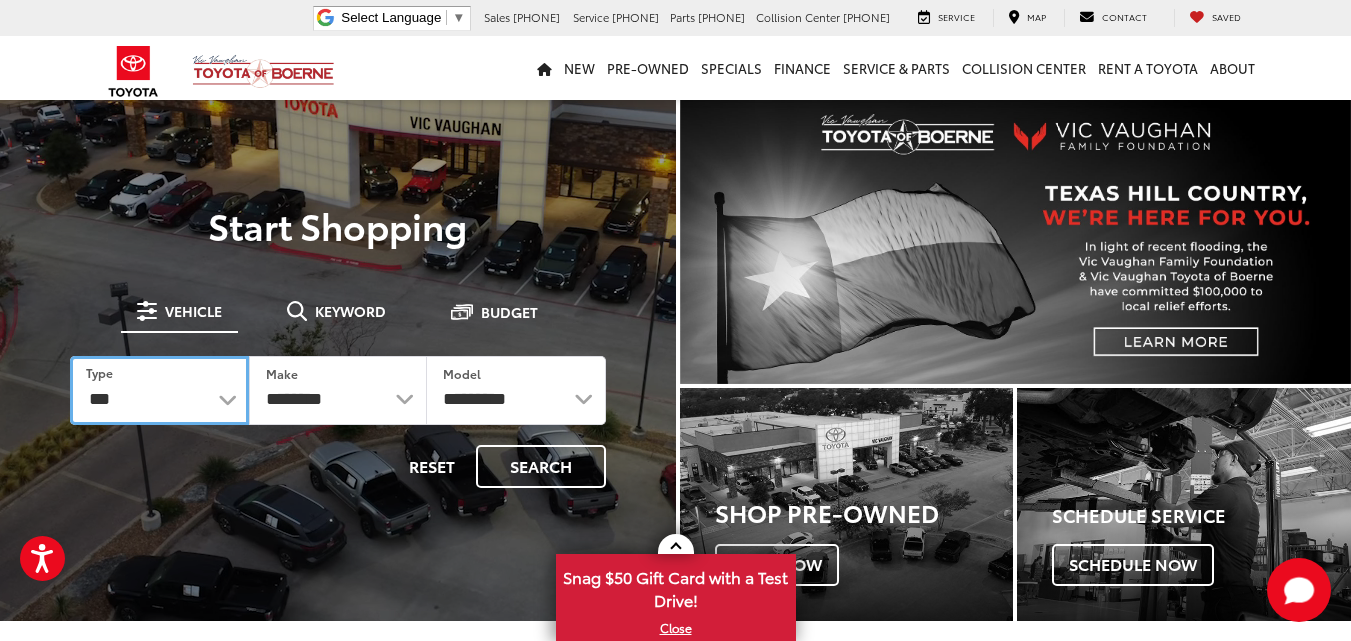 click on "***
***
****
*********" at bounding box center (159, 390) 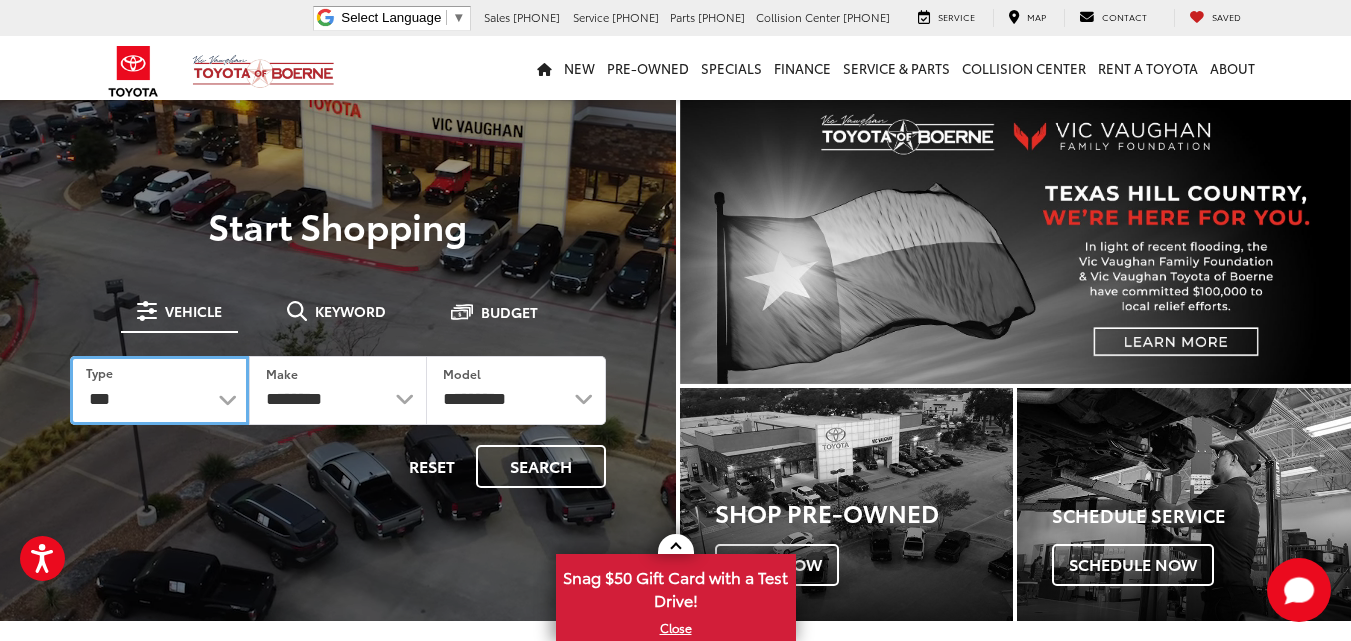 select 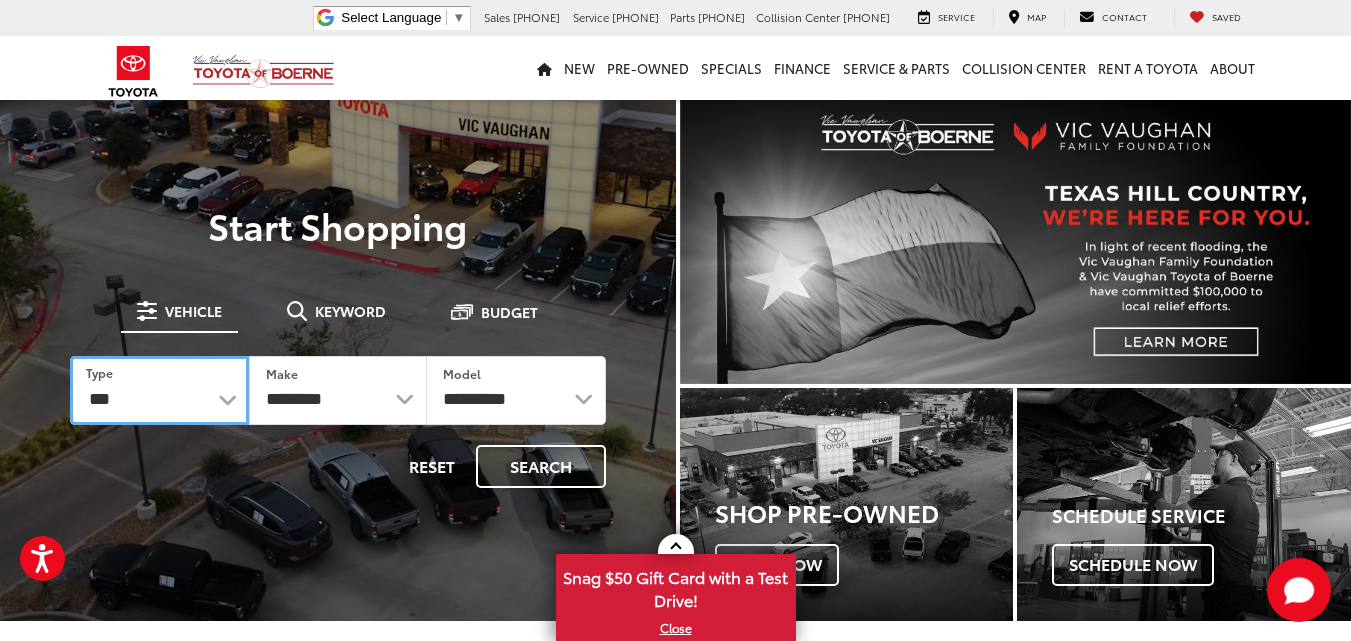 select 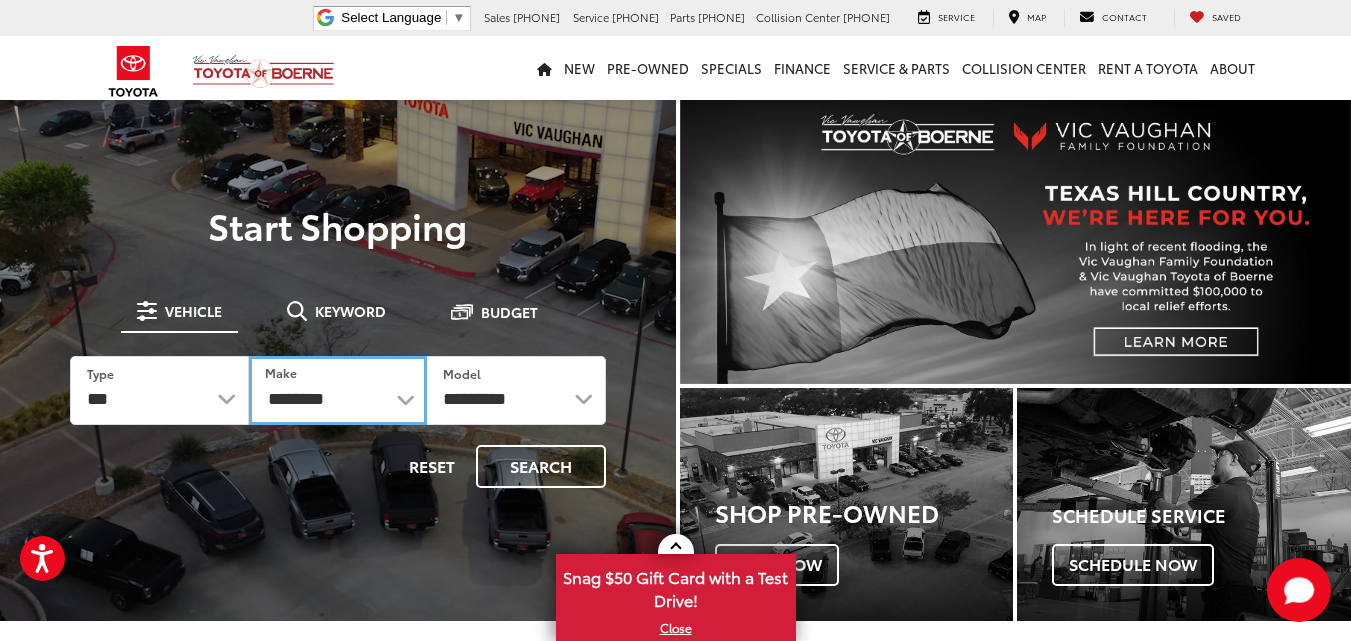 click on "**********" at bounding box center [338, 390] 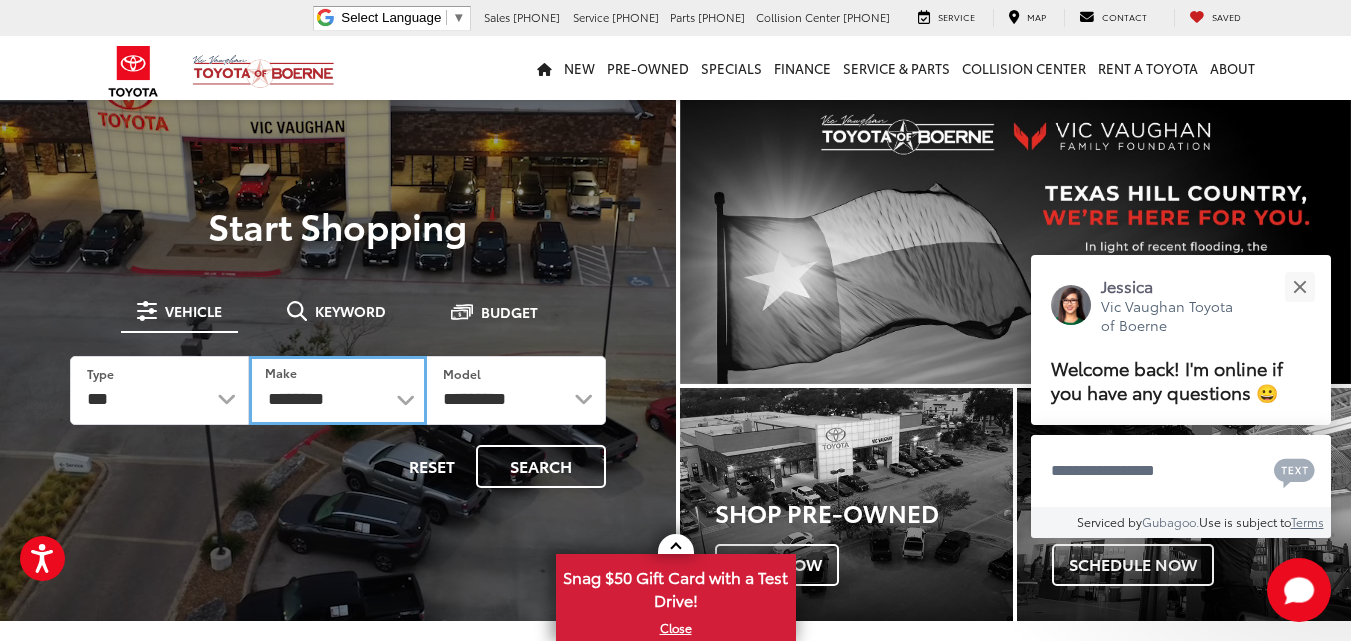 select on "*****" 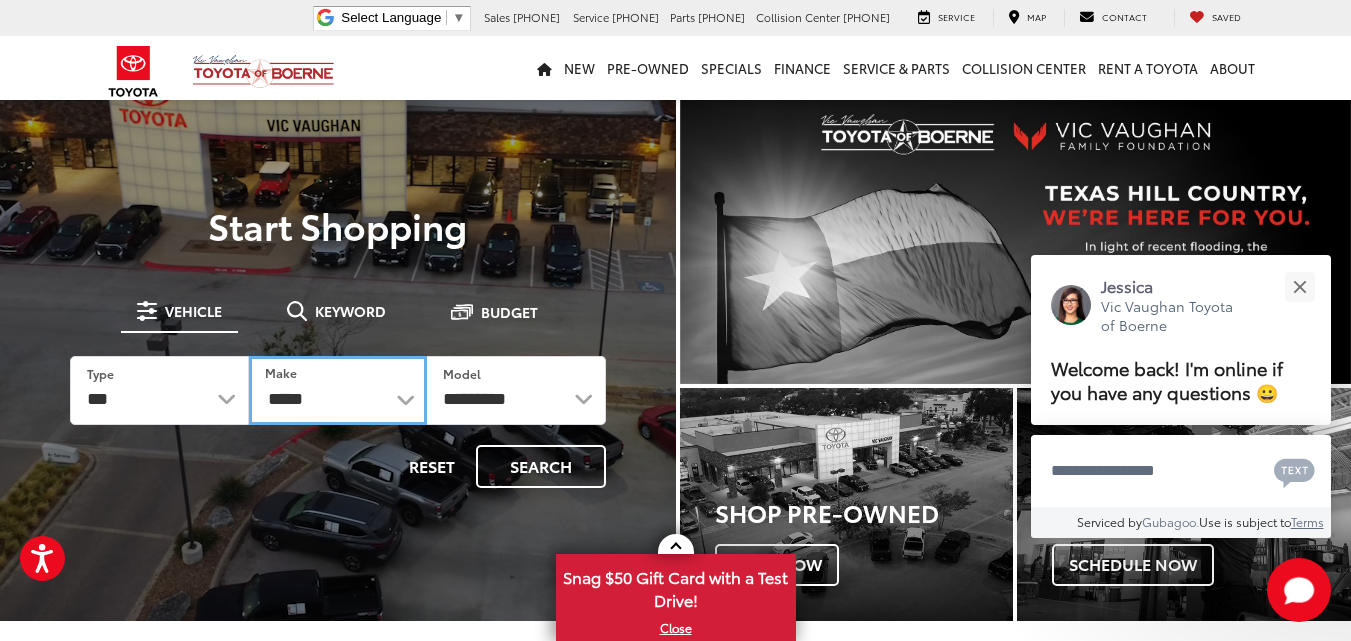 click on "**********" at bounding box center (338, 390) 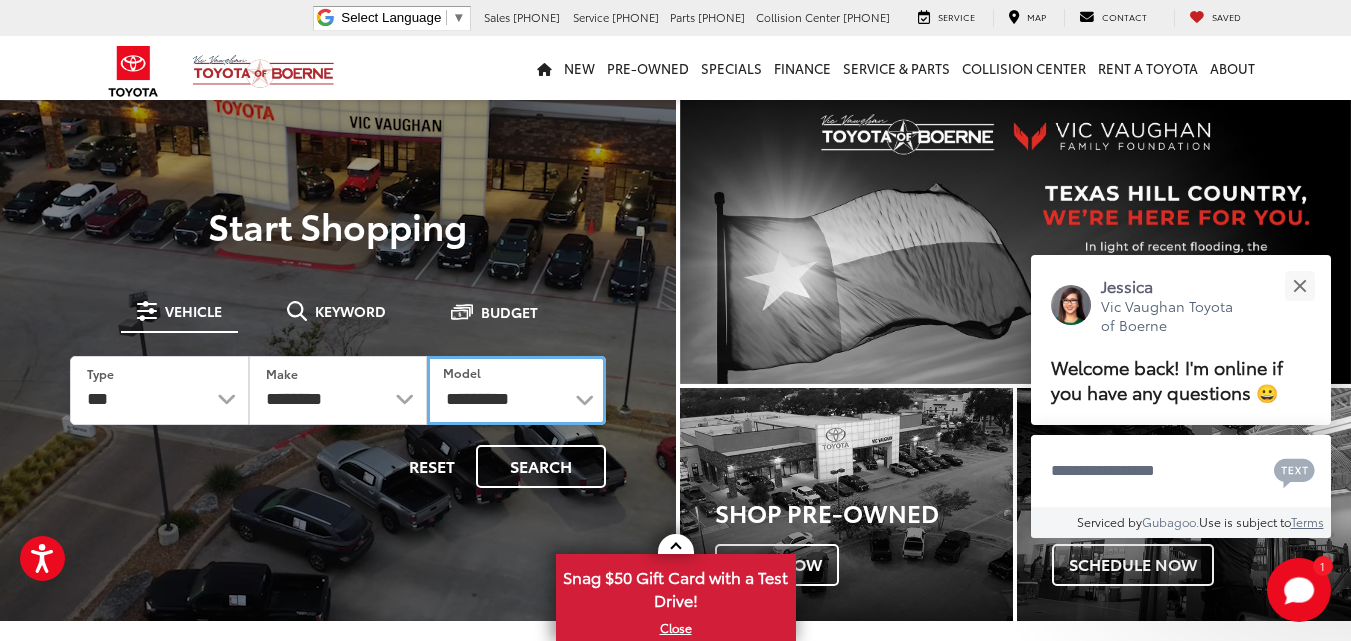 click on "**********" at bounding box center (516, 390) 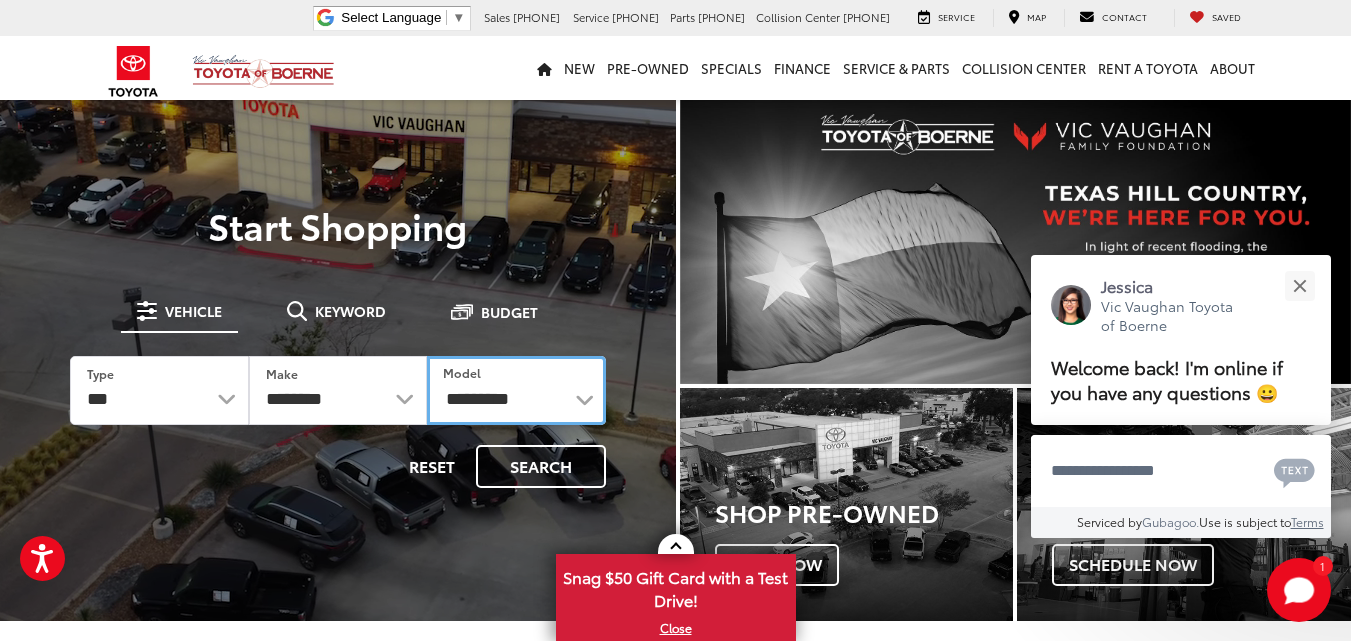 select on "**********" 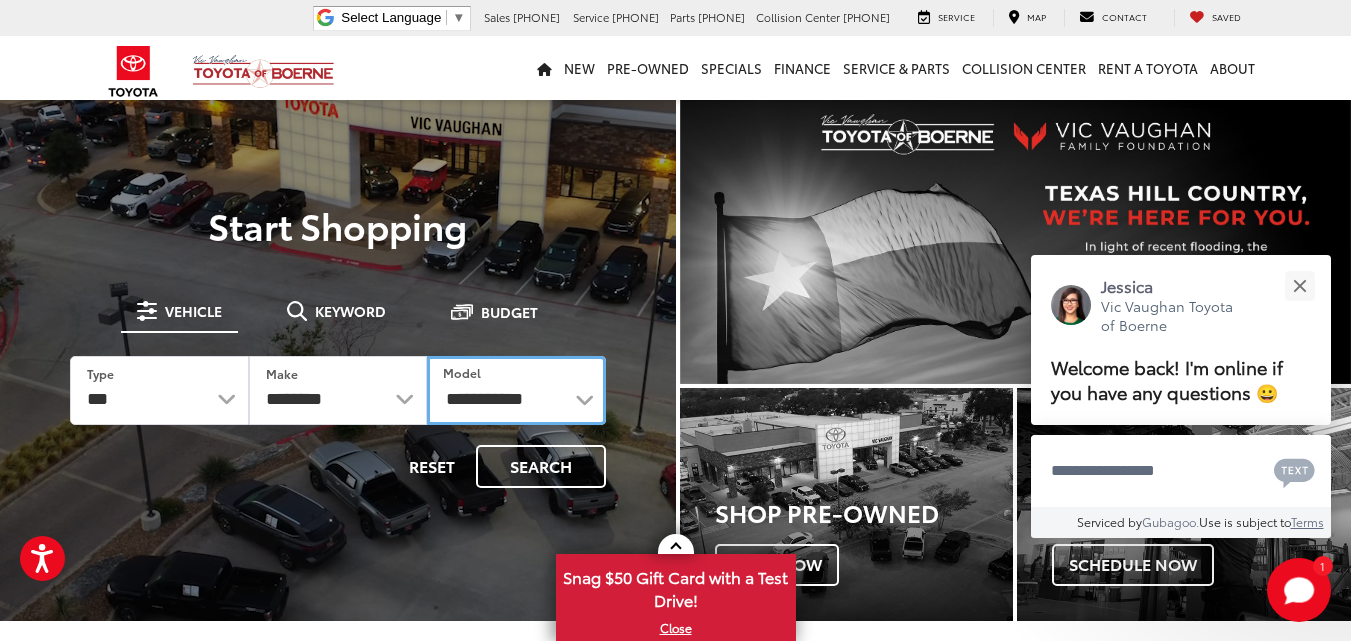 click on "**********" at bounding box center [516, 390] 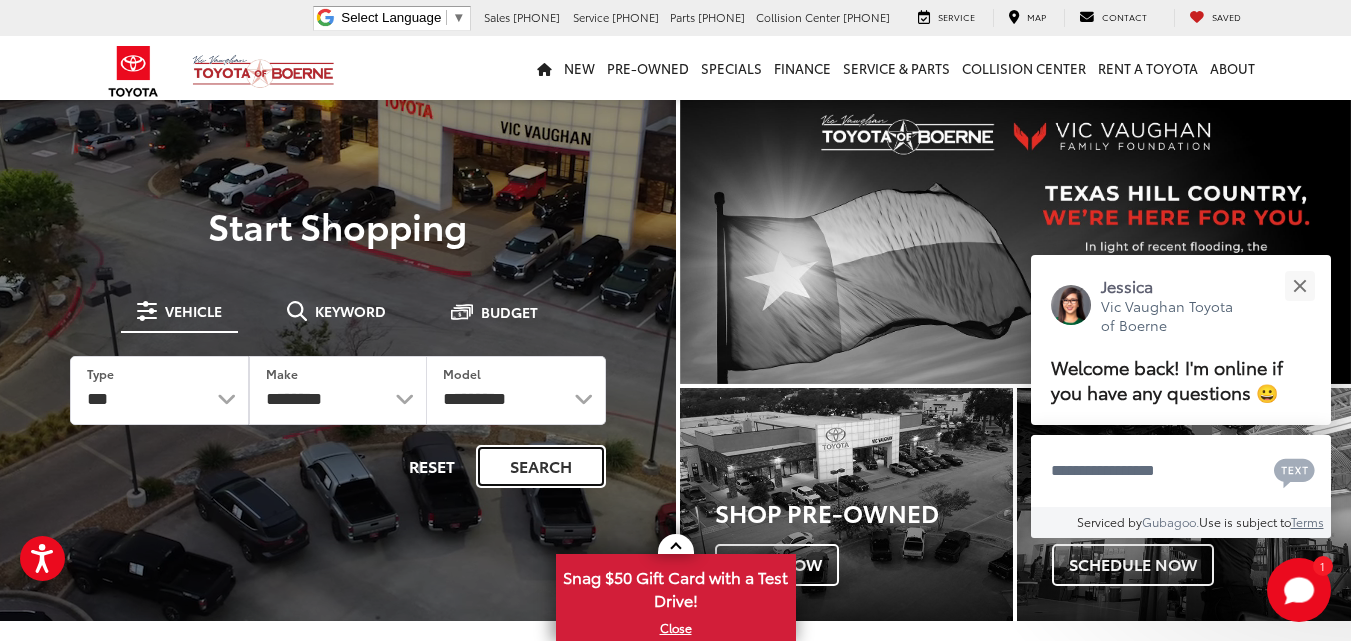 click on "Search" at bounding box center (541, 466) 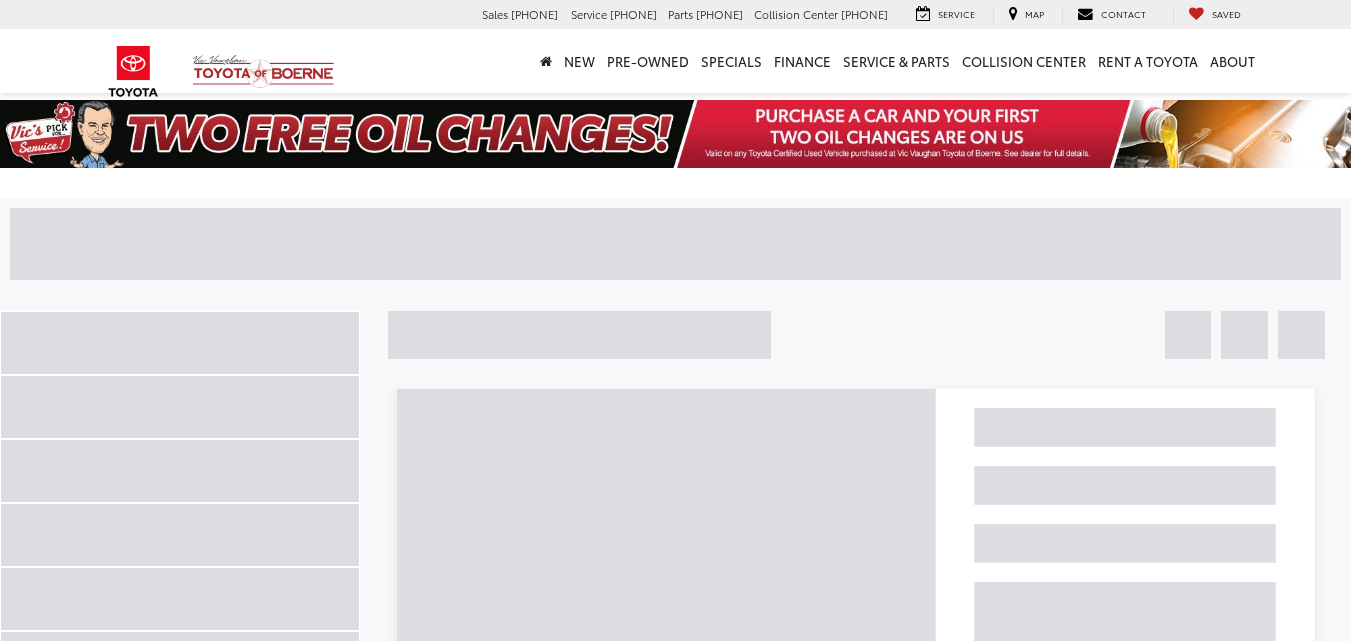 scroll, scrollTop: 0, scrollLeft: 0, axis: both 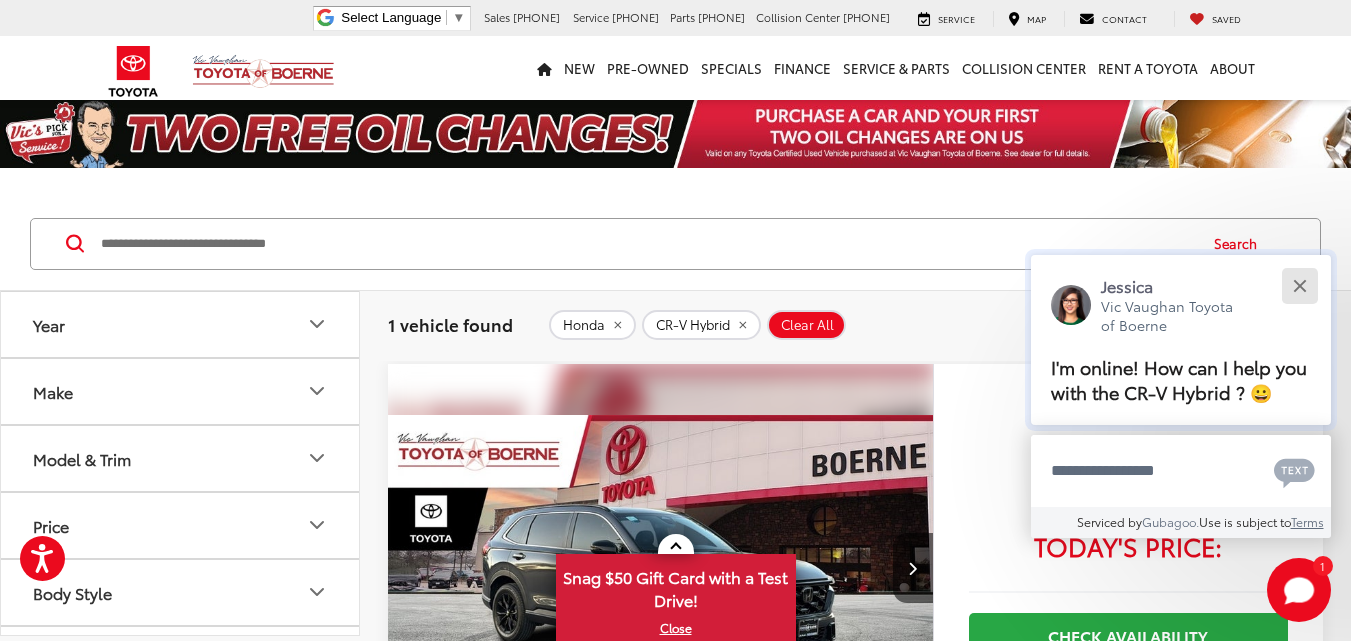 click at bounding box center (1299, 286) 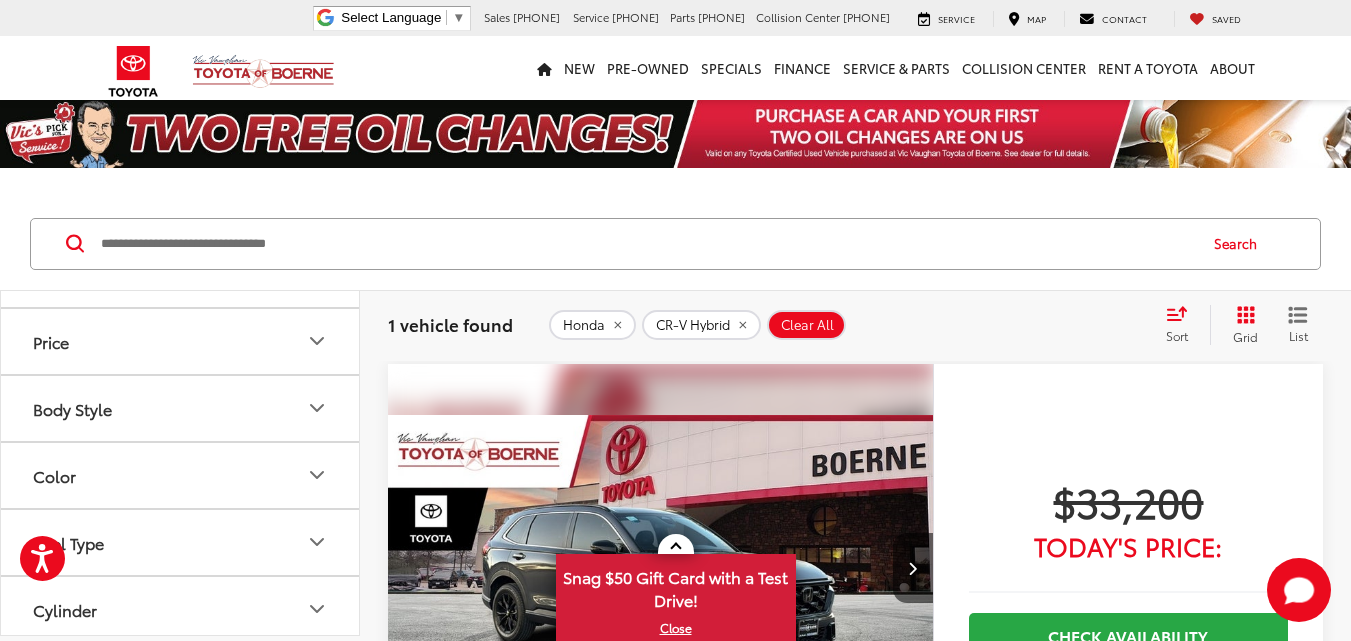 scroll, scrollTop: 200, scrollLeft: 0, axis: vertical 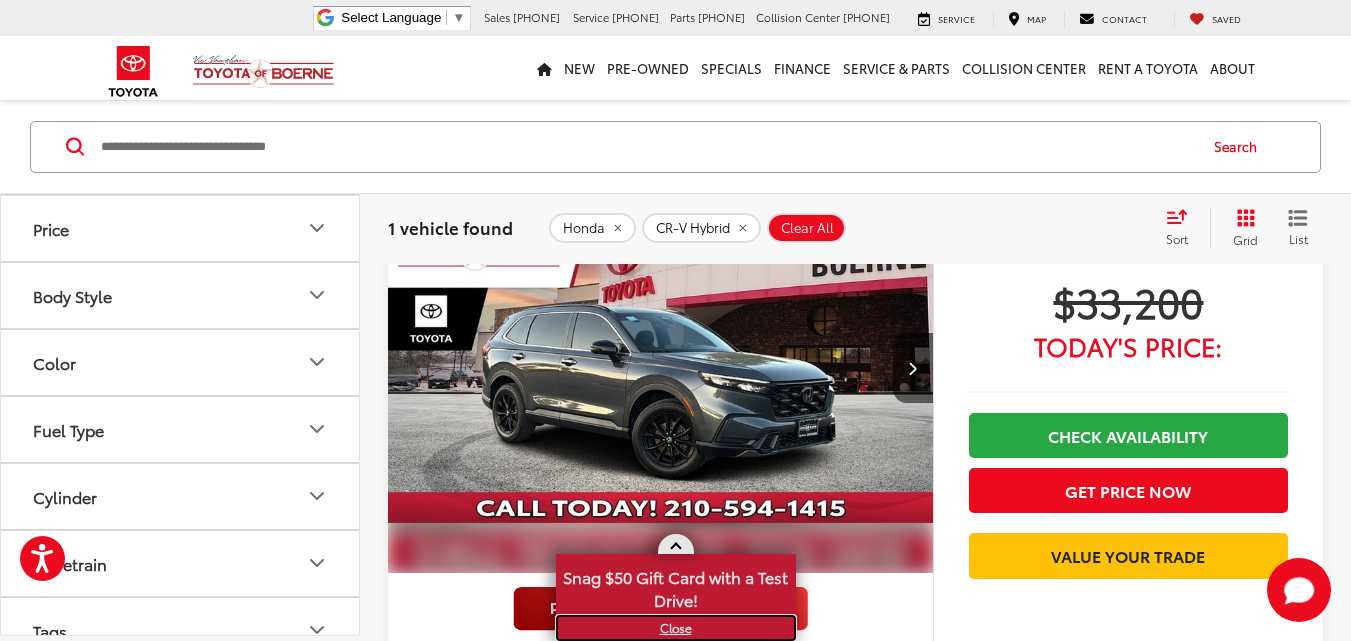 click on "X" at bounding box center [676, 628] 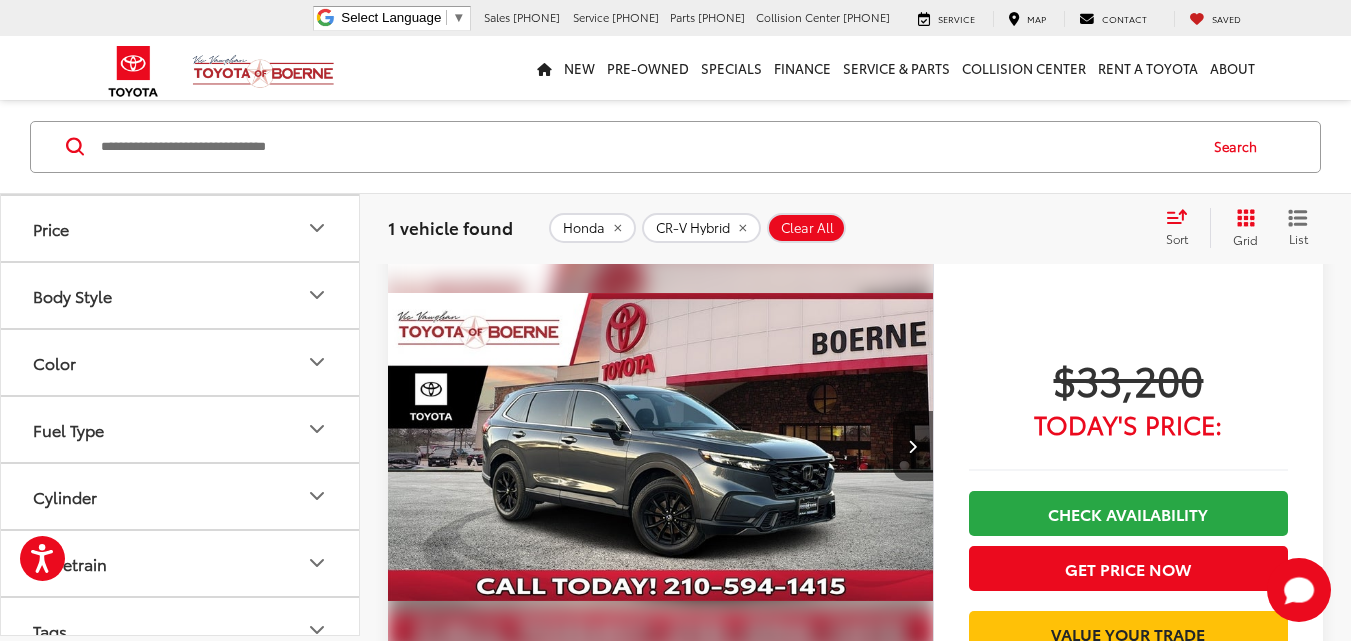 scroll, scrollTop: 100, scrollLeft: 0, axis: vertical 